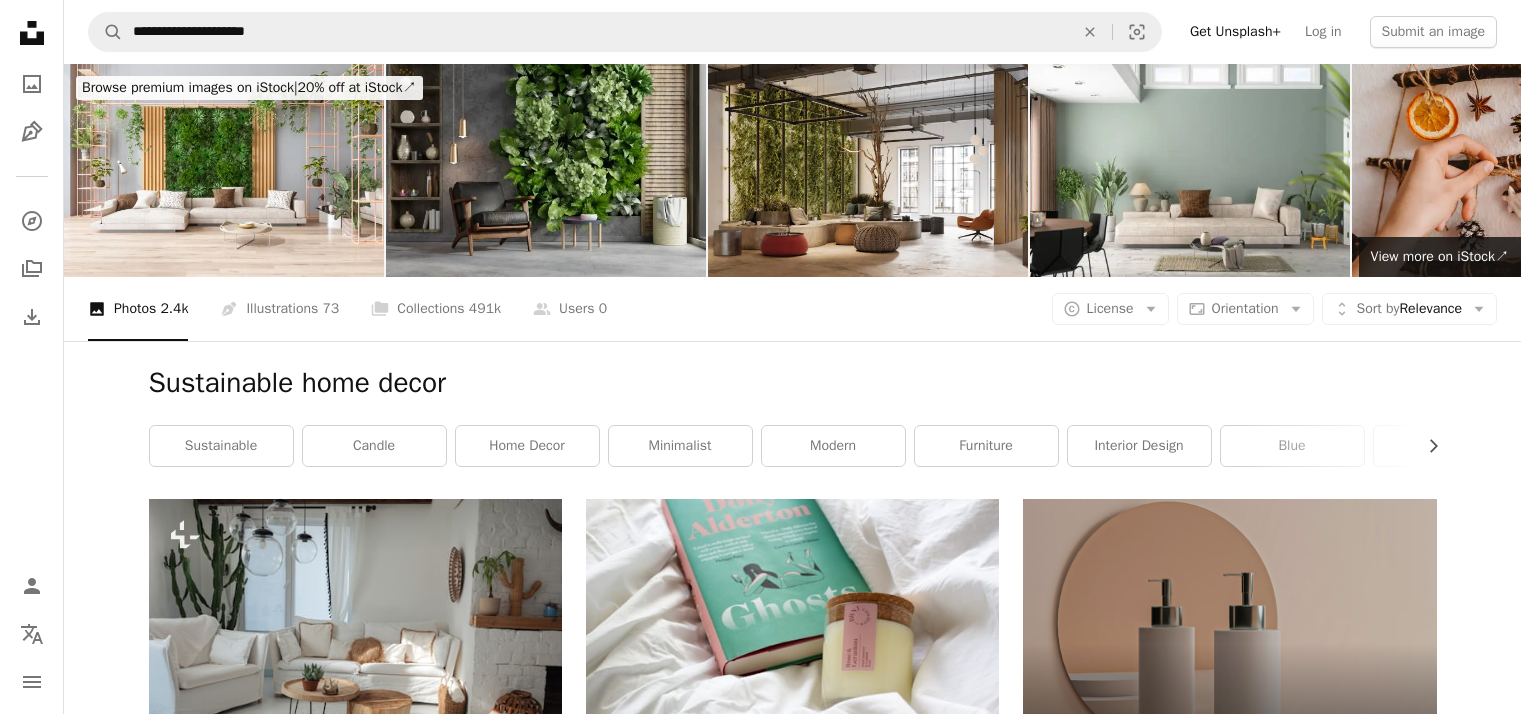 scroll, scrollTop: 12166, scrollLeft: 0, axis: vertical 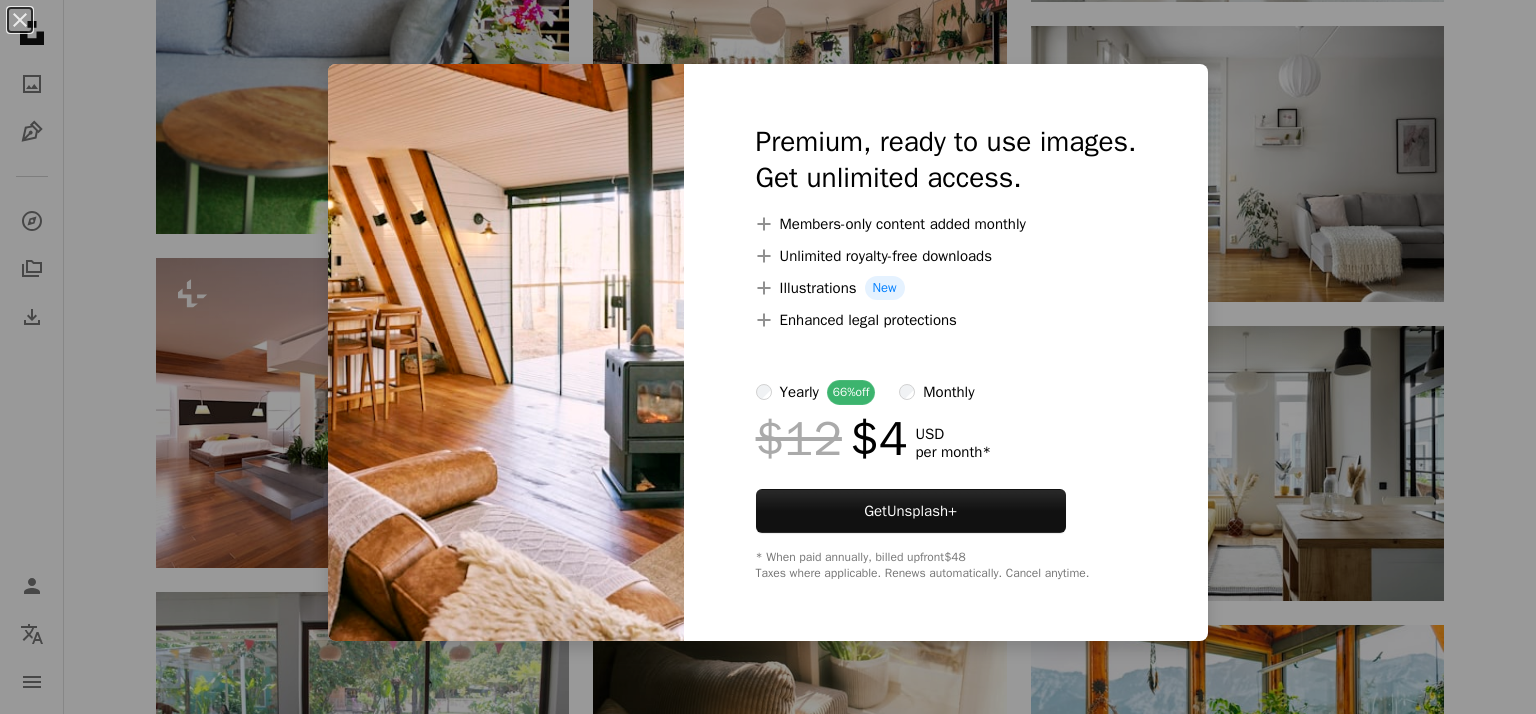 drag, startPoint x: 1296, startPoint y: 238, endPoint x: 1339, endPoint y: 475, distance: 240.86926 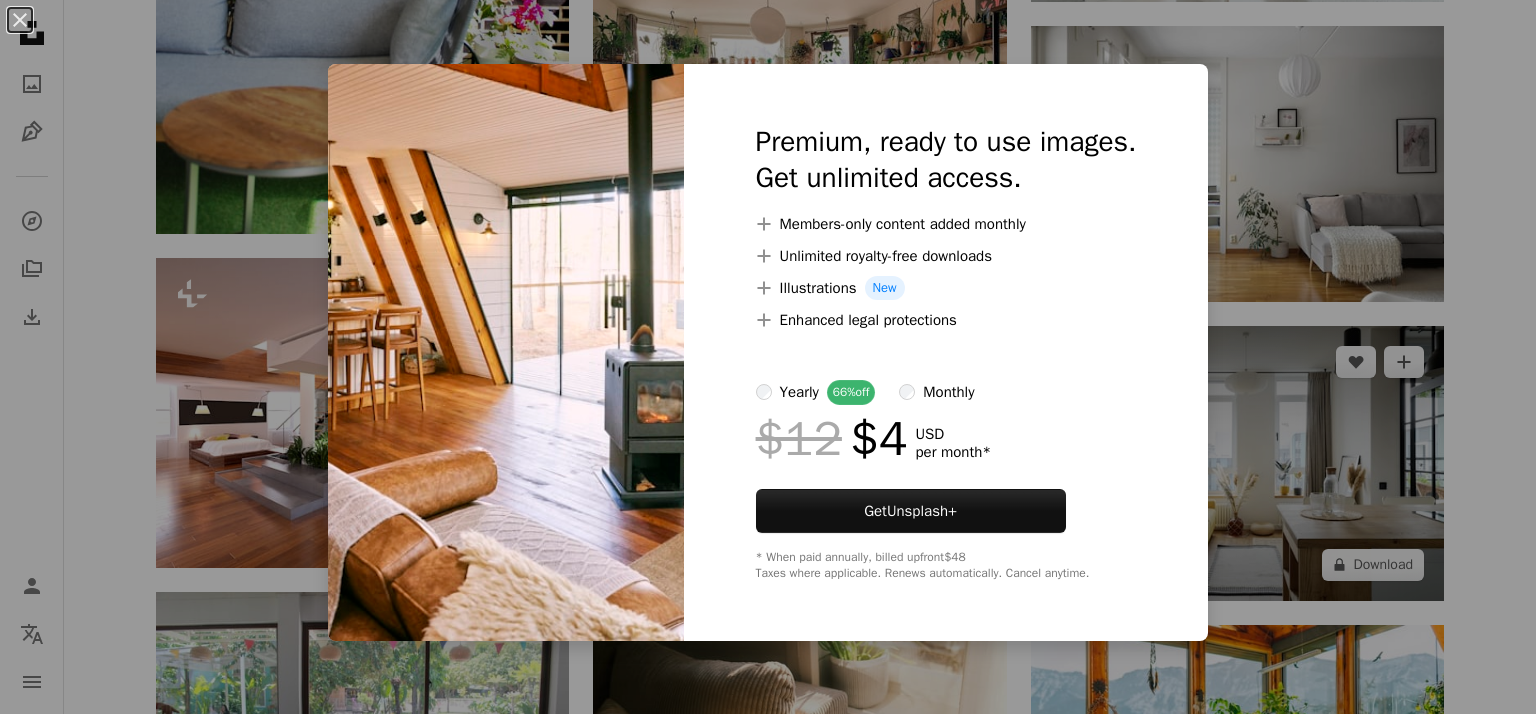 click on "An X shape Premium, ready to use images. Get unlimited access. A plus sign Members-only content added monthly A plus sign Unlimited royalty-free downloads A plus sign Illustrations  New A plus sign Enhanced legal protections yearly 66%  off monthly $12   $4 USD per month * Get  Unsplash+ * When paid annually, billed upfront  $48 Taxes where applicable. Renews automatically. Cancel anytime." at bounding box center (768, 357) 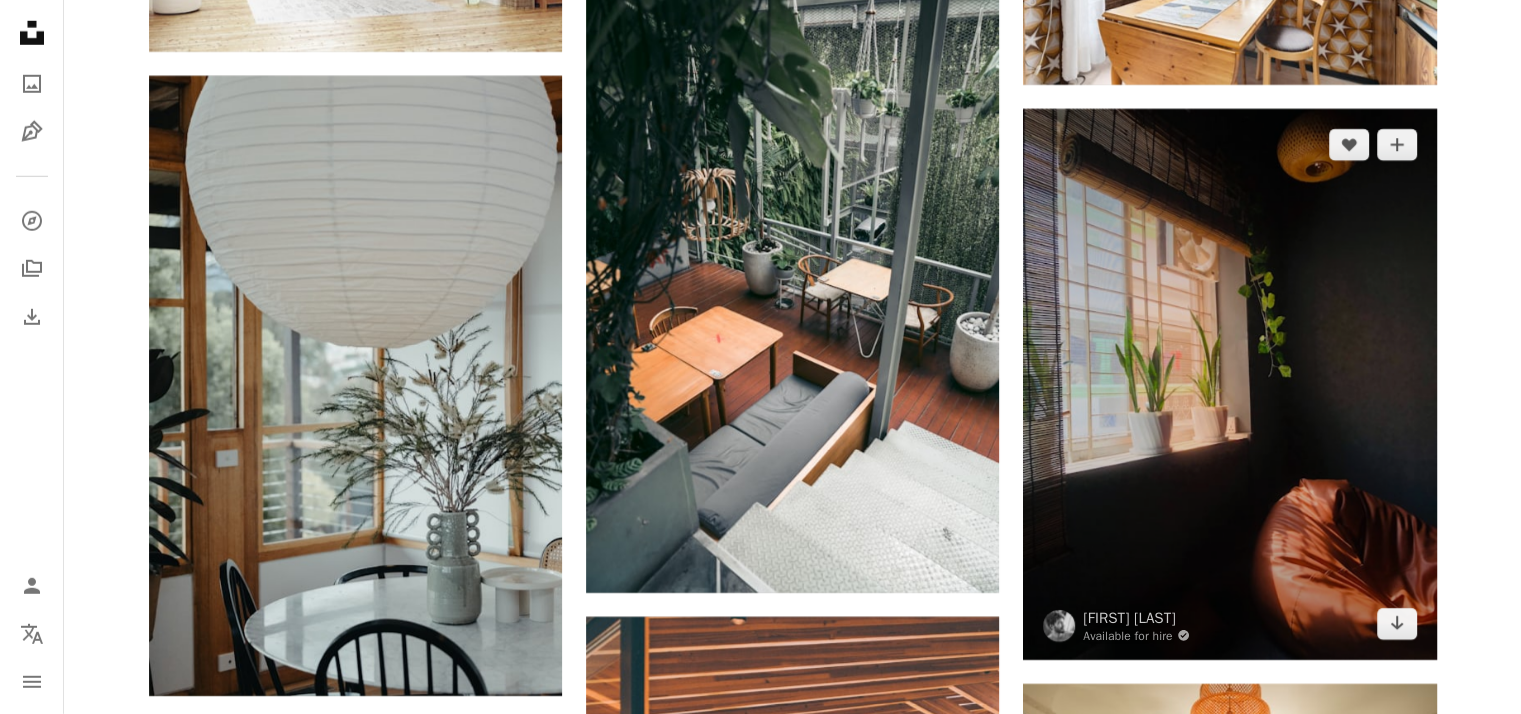scroll, scrollTop: 13666, scrollLeft: 0, axis: vertical 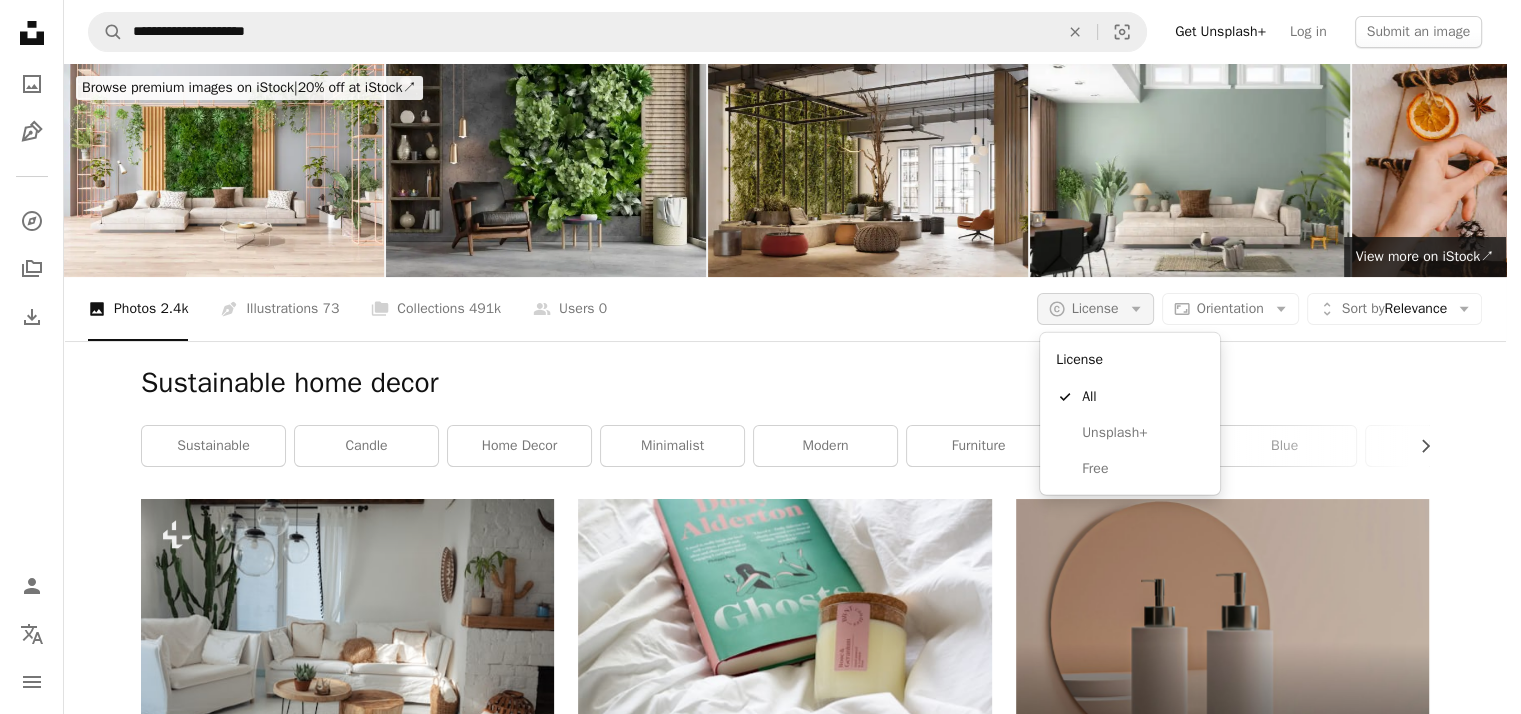 click on "License" at bounding box center [1095, 308] 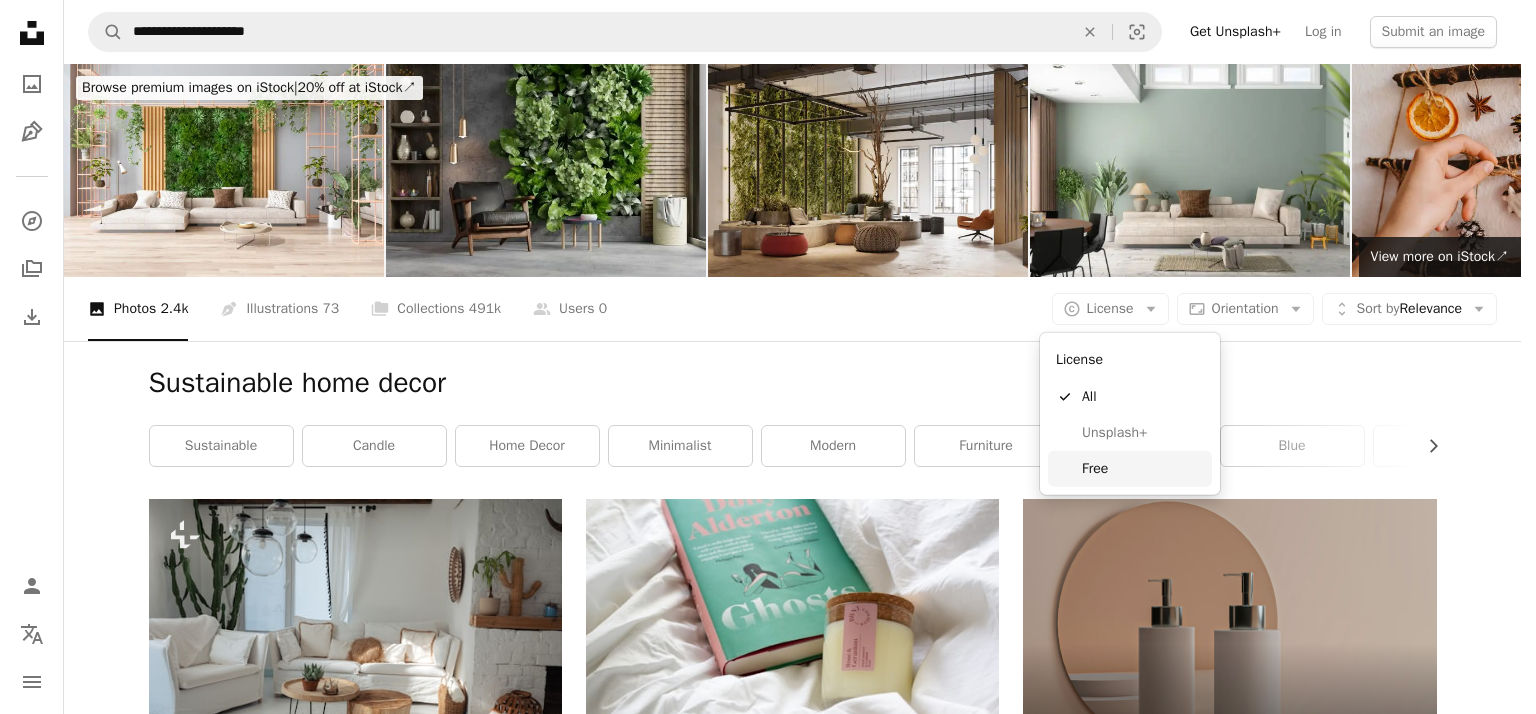 click on "Free" at bounding box center (1143, 469) 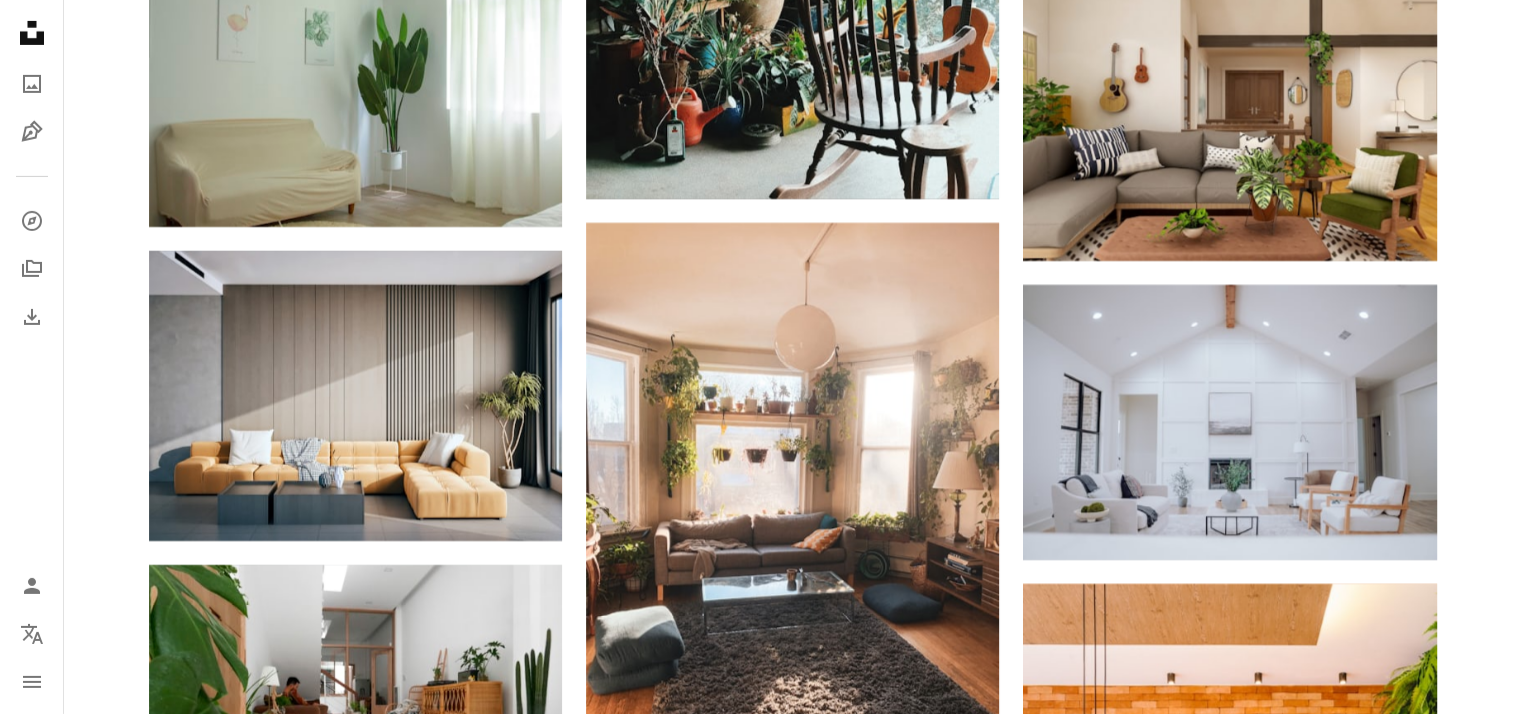 scroll, scrollTop: 5833, scrollLeft: 0, axis: vertical 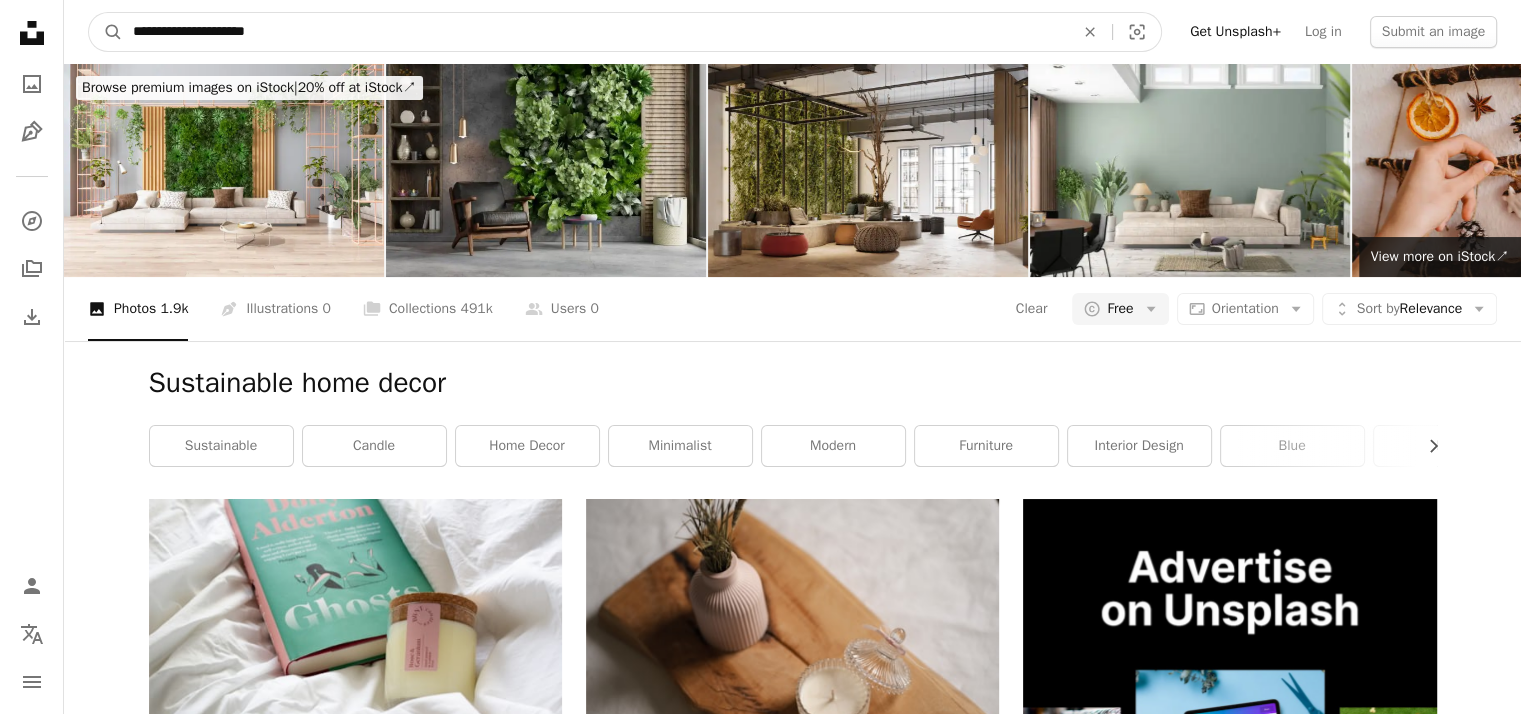 click on "**********" at bounding box center (595, 32) 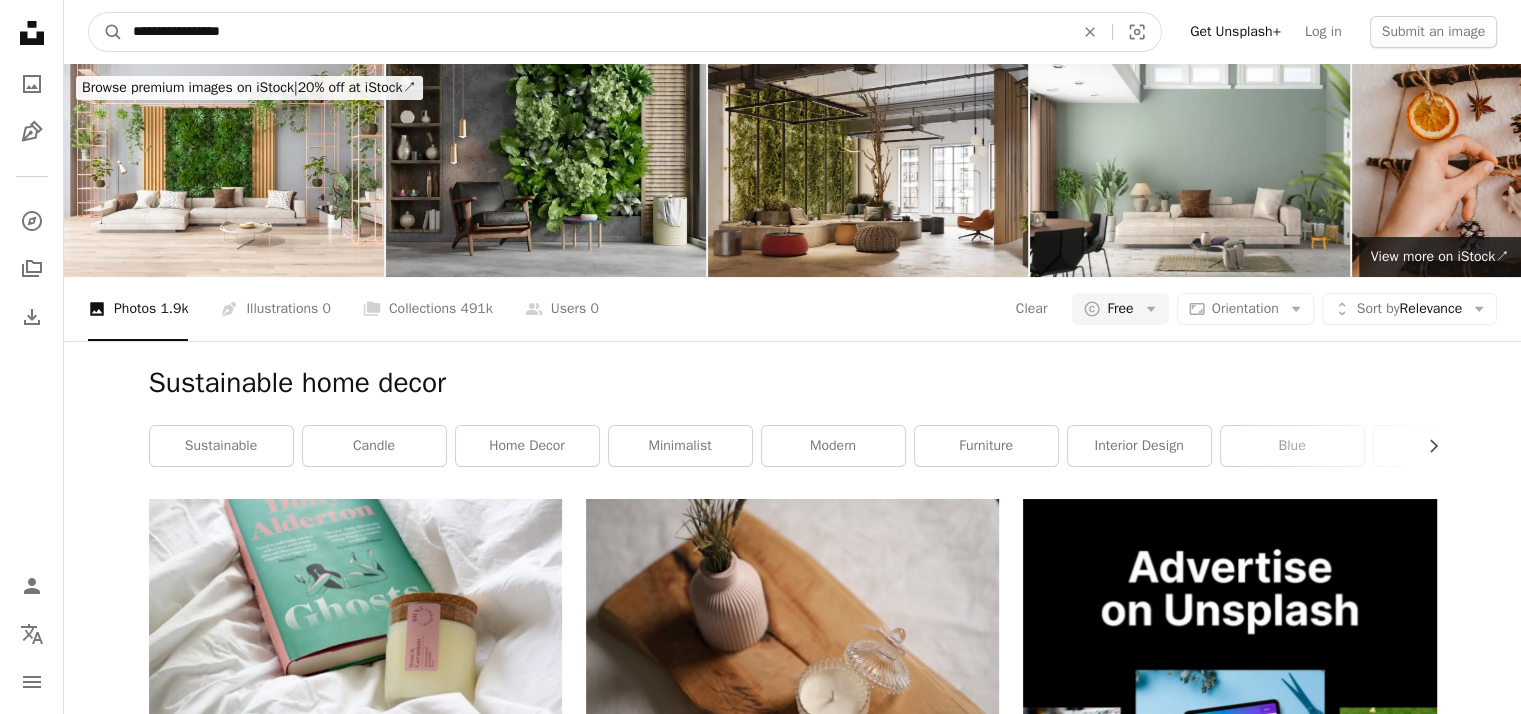 type on "**********" 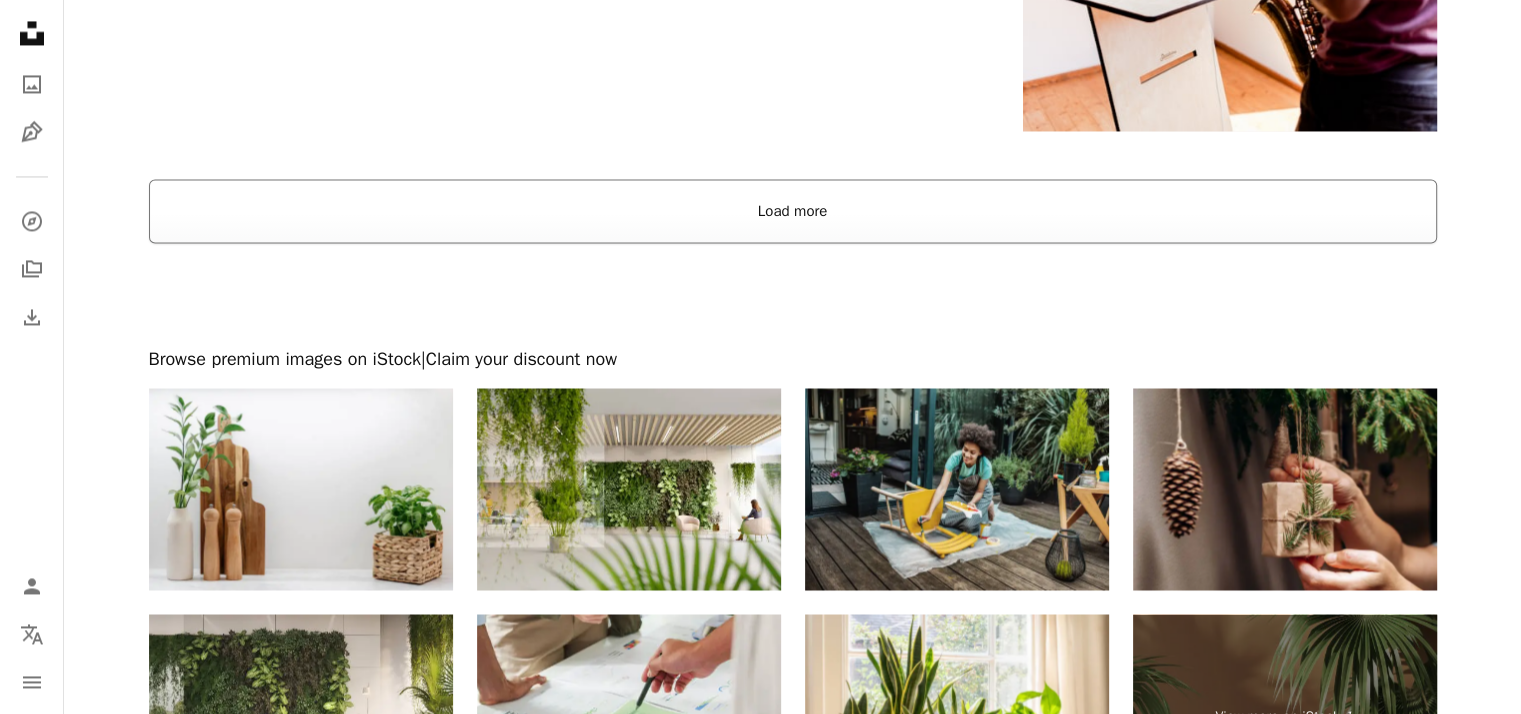 click on "Load more" at bounding box center (793, 211) 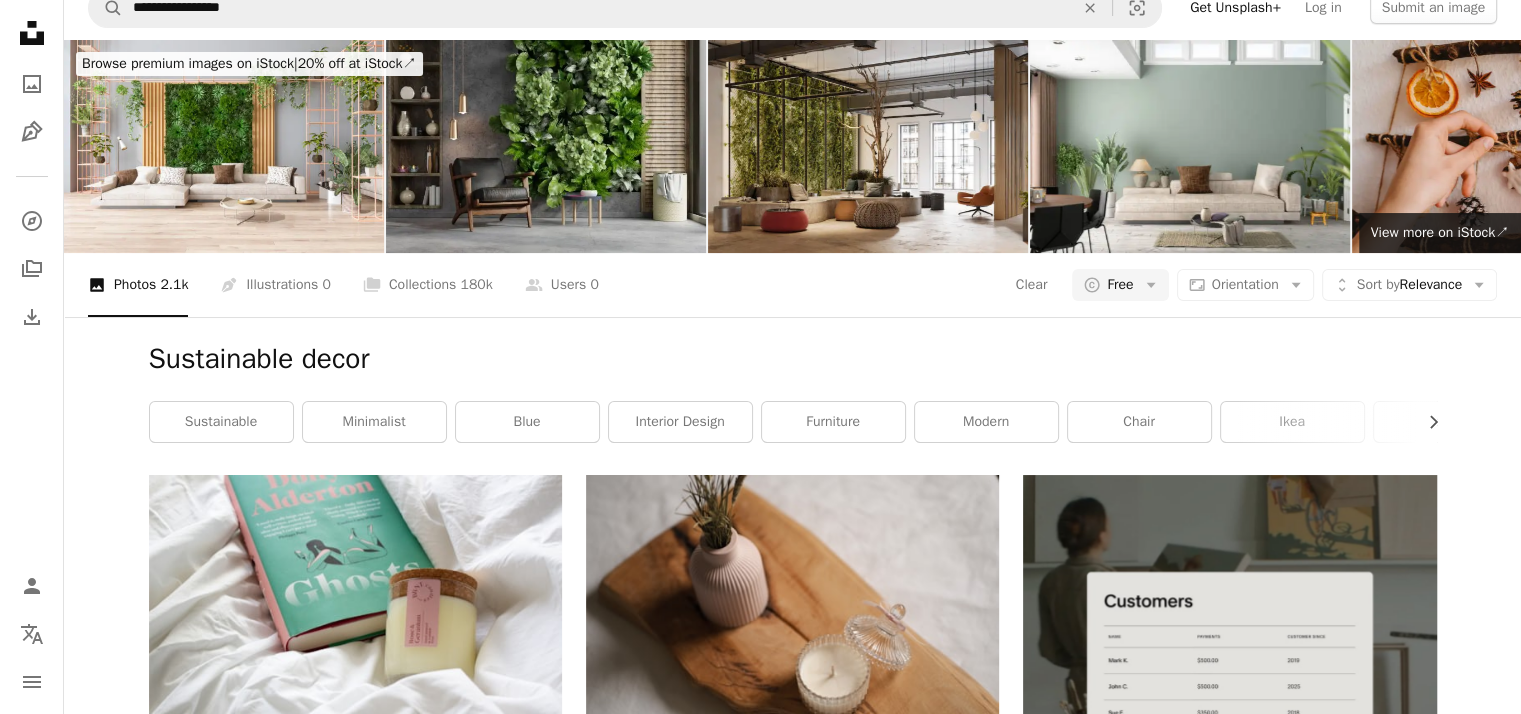 scroll, scrollTop: 0, scrollLeft: 0, axis: both 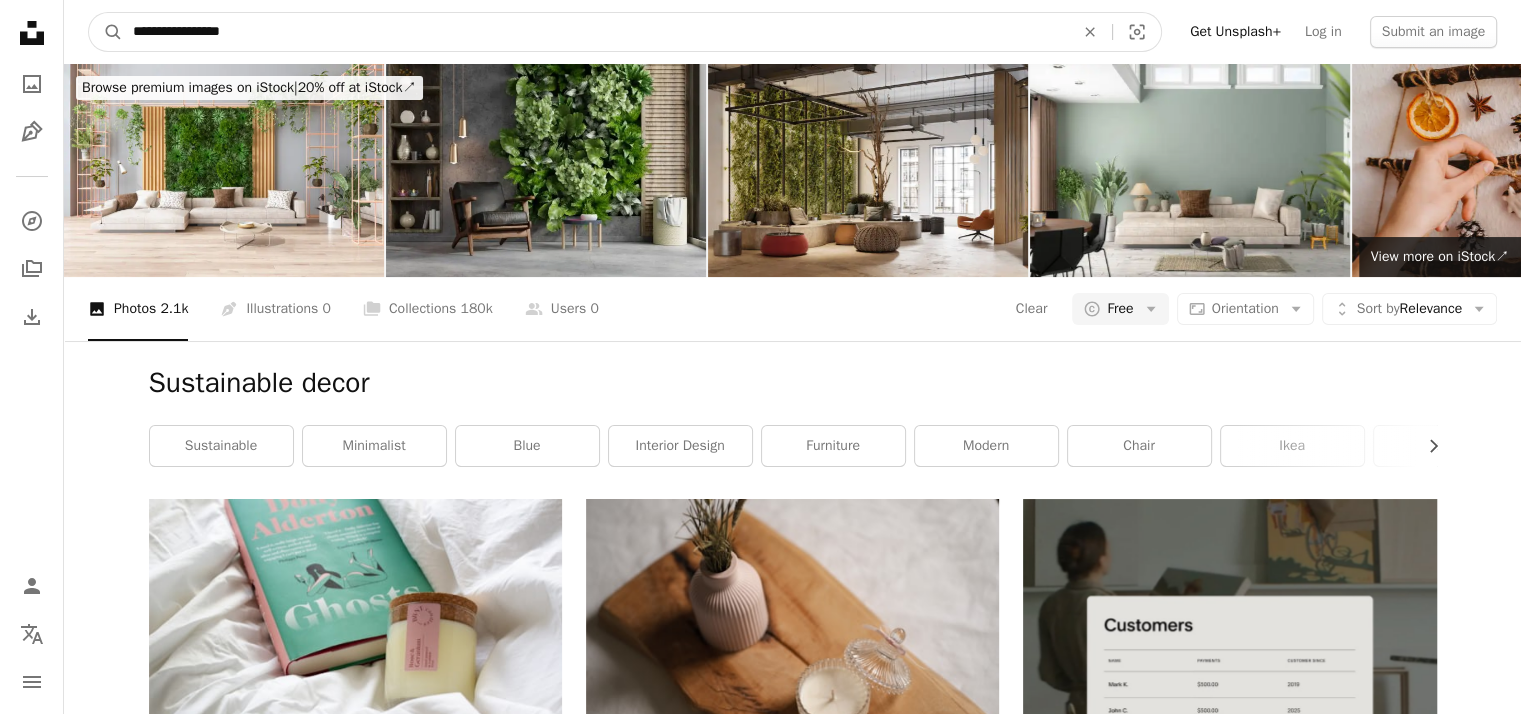 click on "**********" at bounding box center (595, 32) 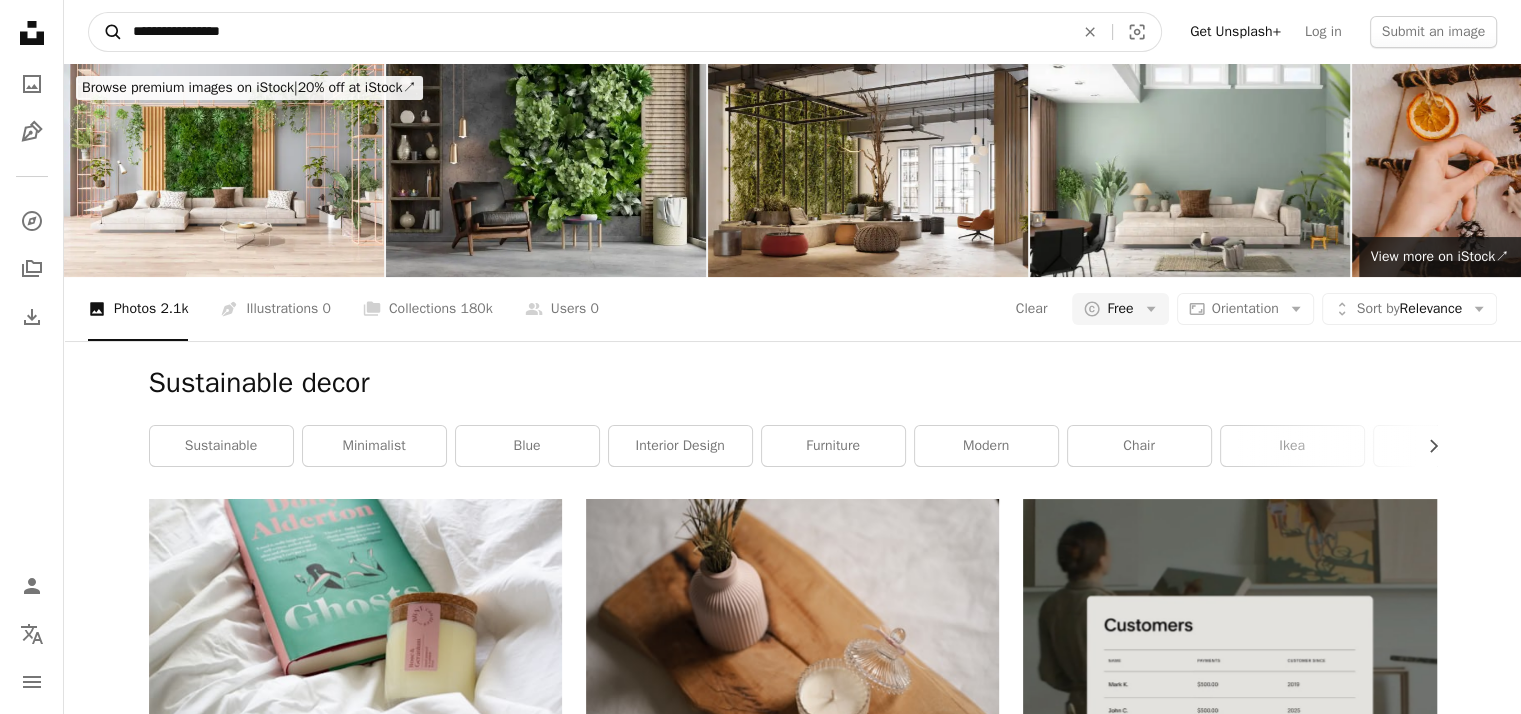 drag, startPoint x: 328, startPoint y: 34, endPoint x: 104, endPoint y: 41, distance: 224.10934 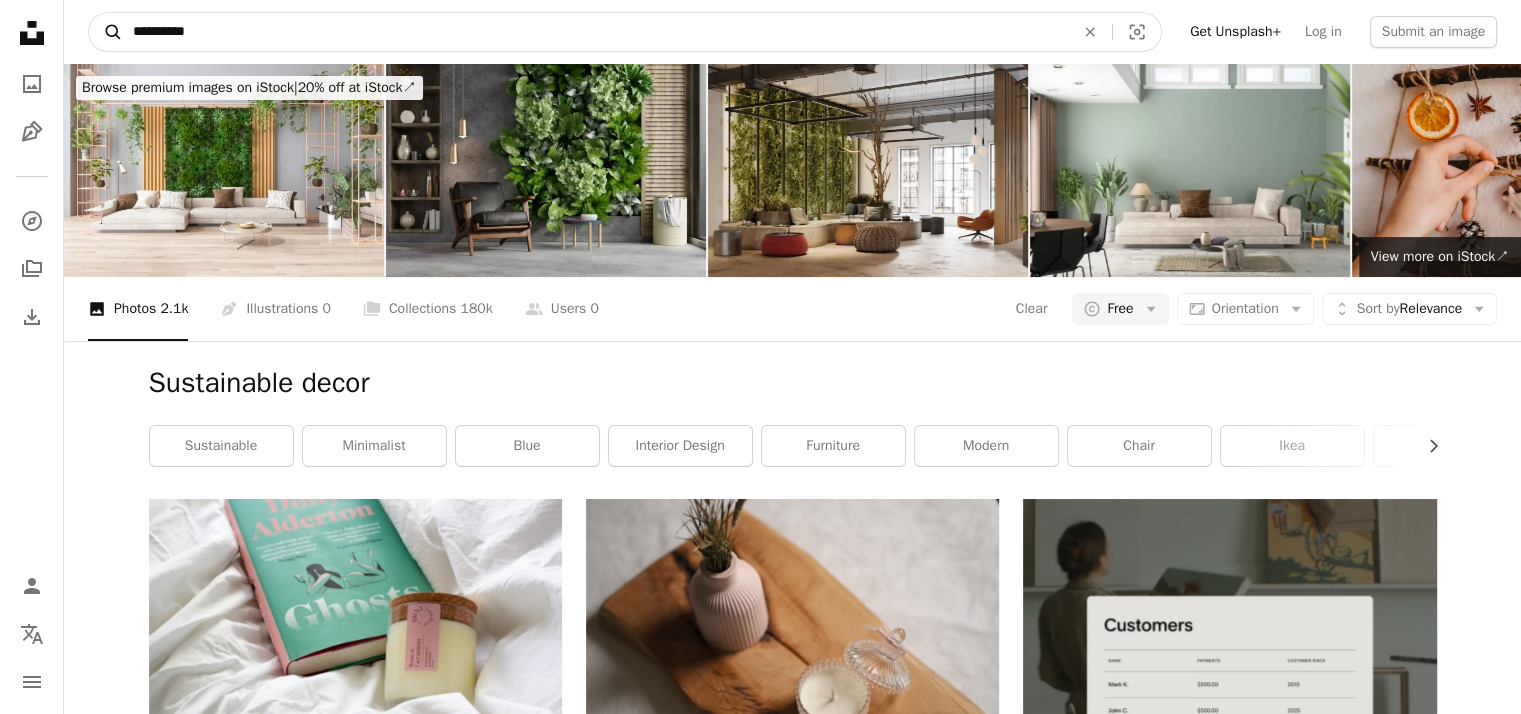 type on "**********" 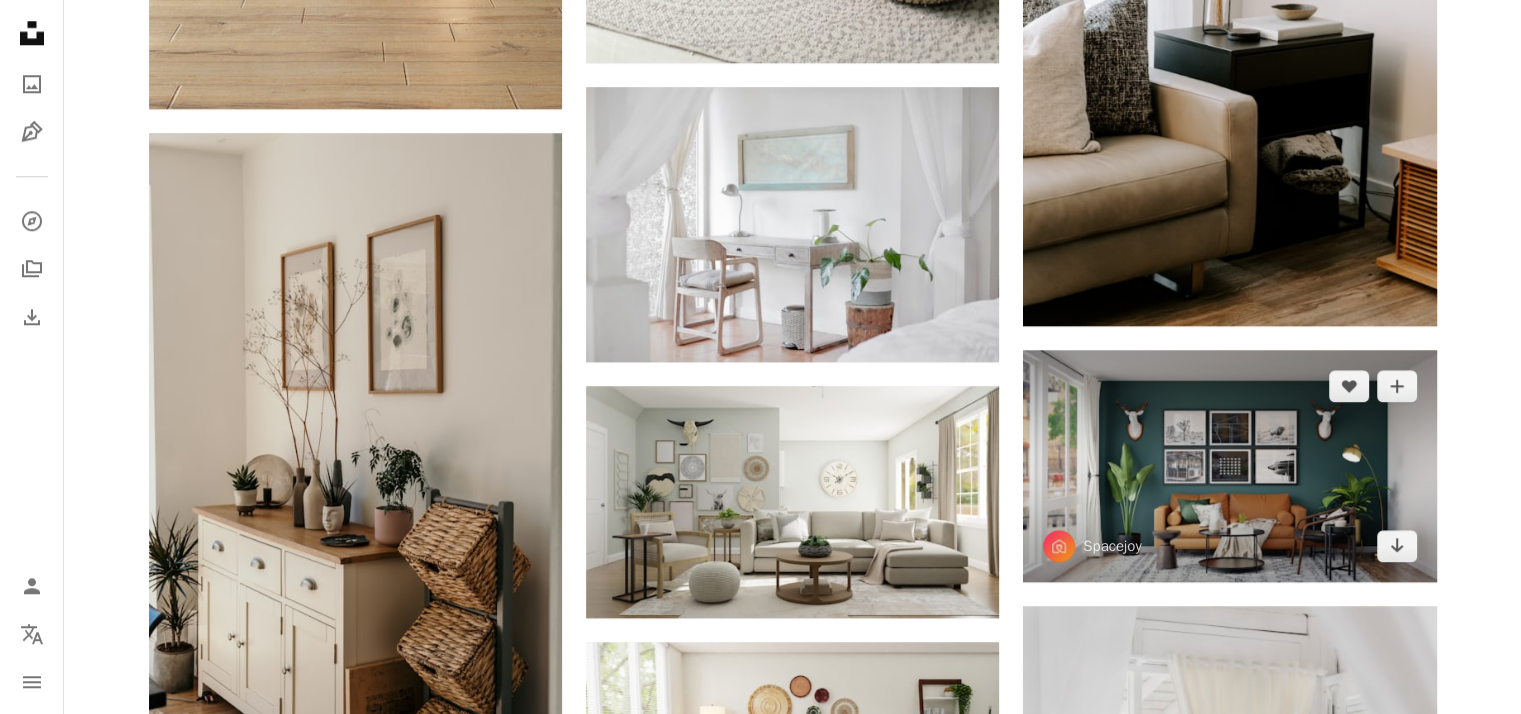 scroll, scrollTop: 2333, scrollLeft: 0, axis: vertical 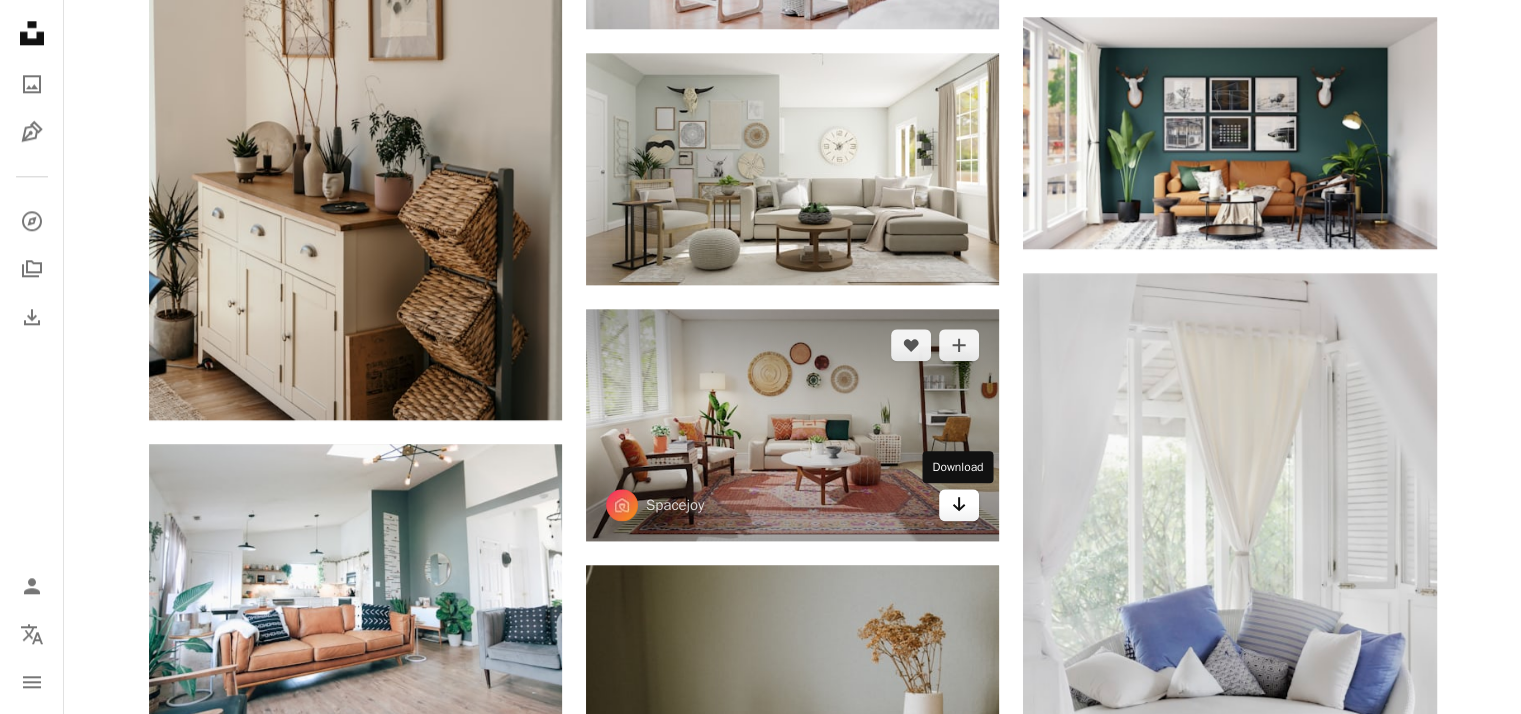 click on "Arrow pointing down" 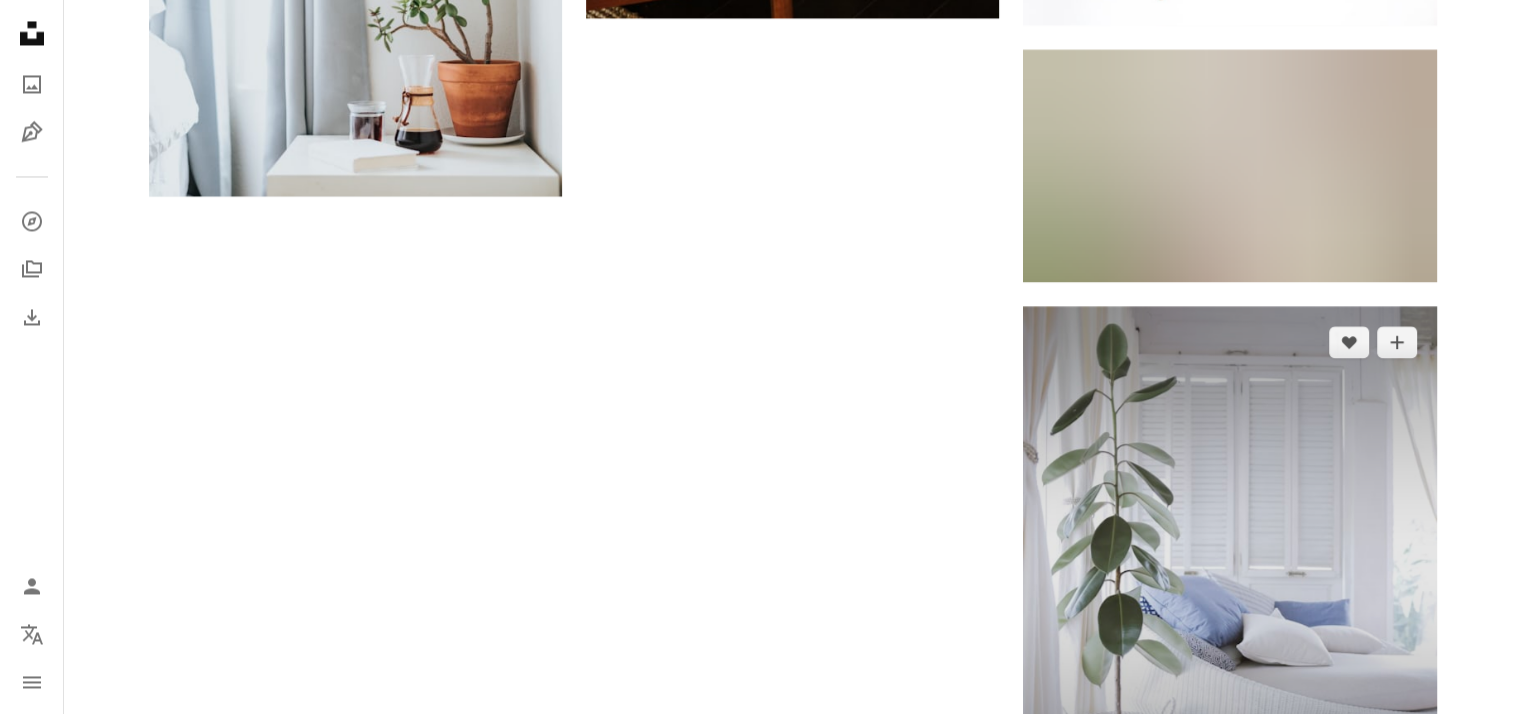 scroll, scrollTop: 4000, scrollLeft: 0, axis: vertical 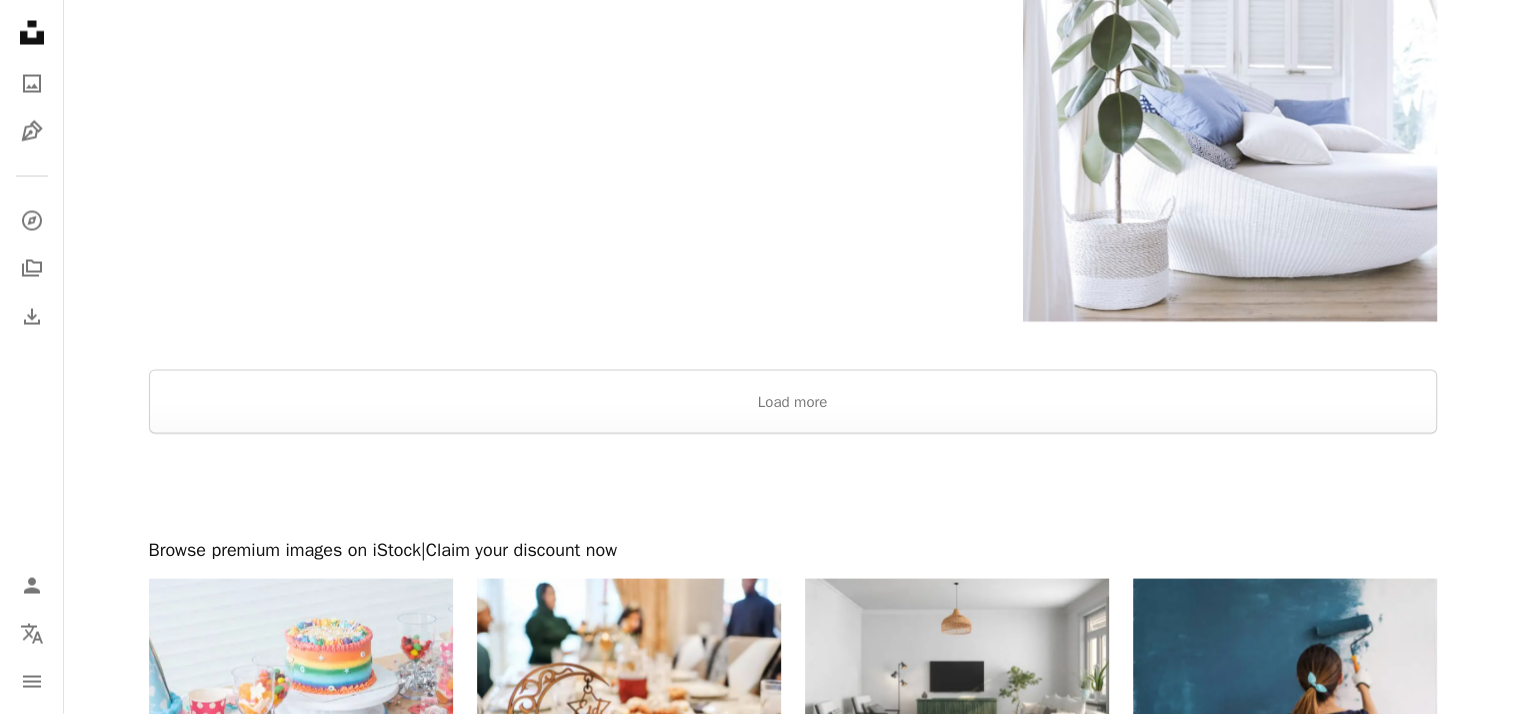 click at bounding box center (792, 486) 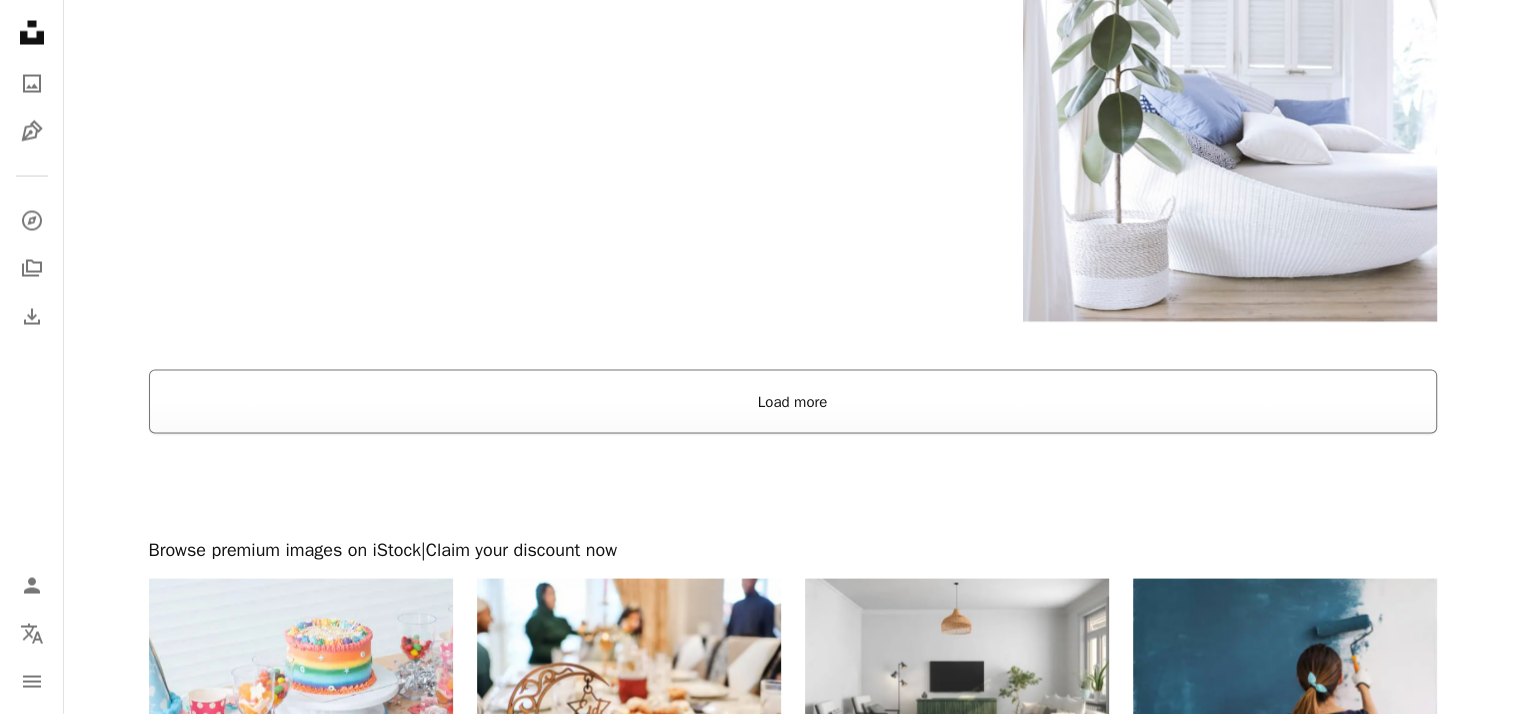 click on "Load more" at bounding box center (793, 402) 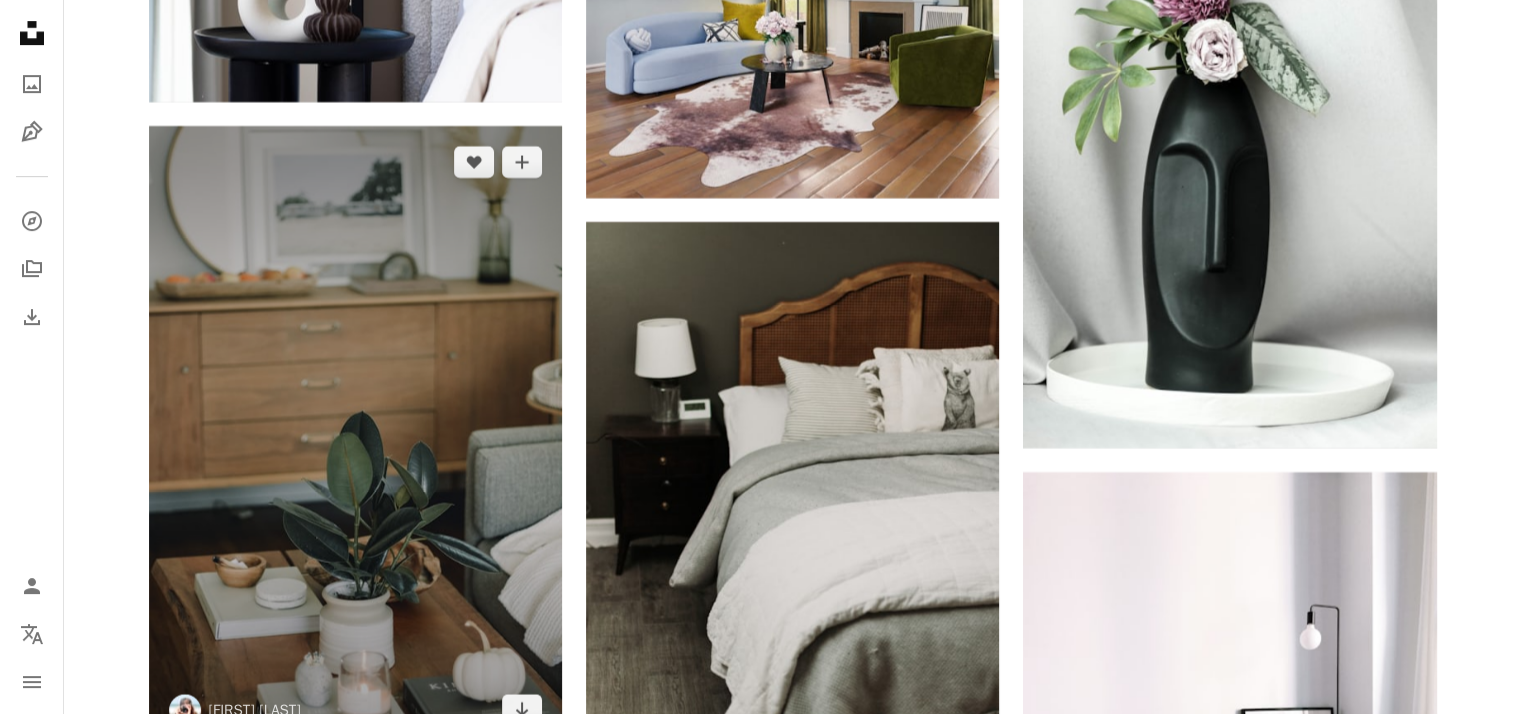 scroll, scrollTop: 16333, scrollLeft: 0, axis: vertical 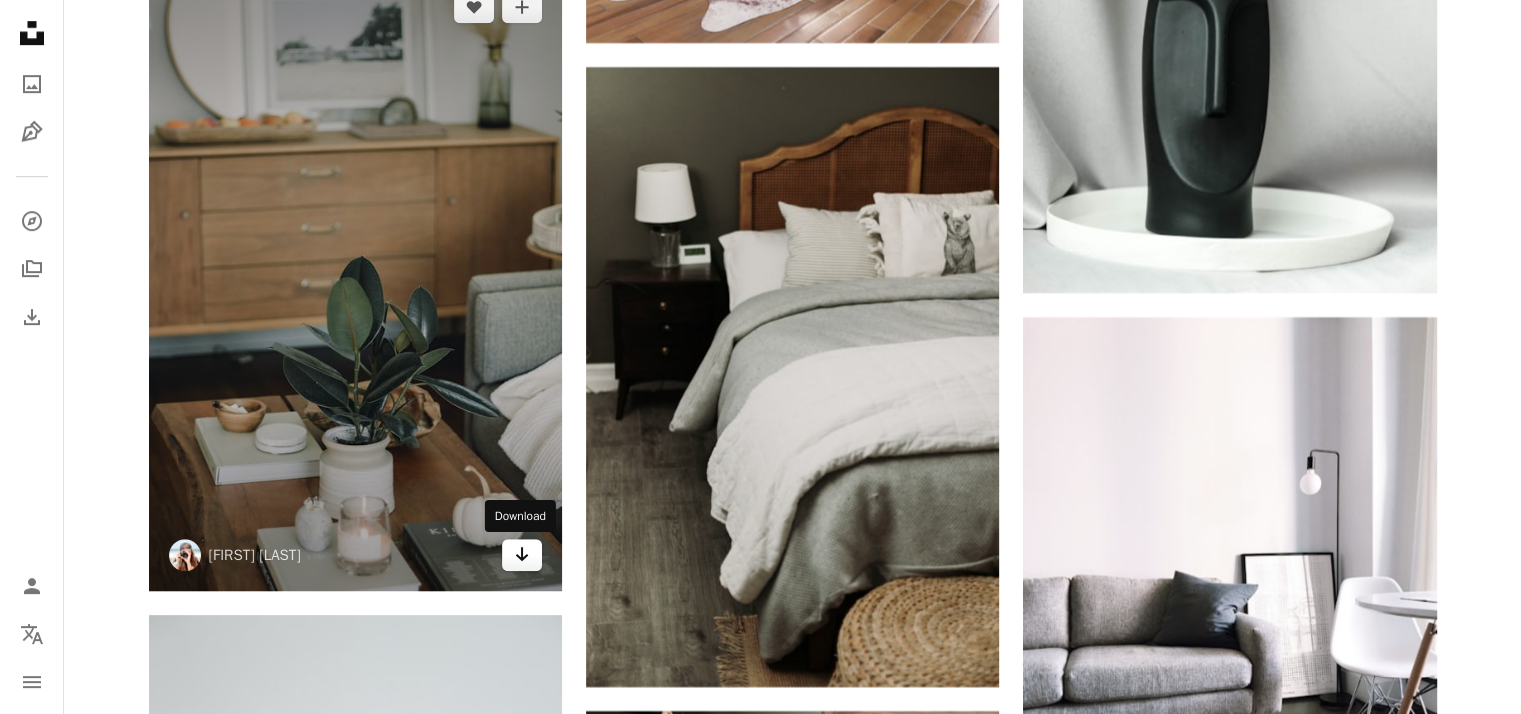 click on "Arrow pointing down" 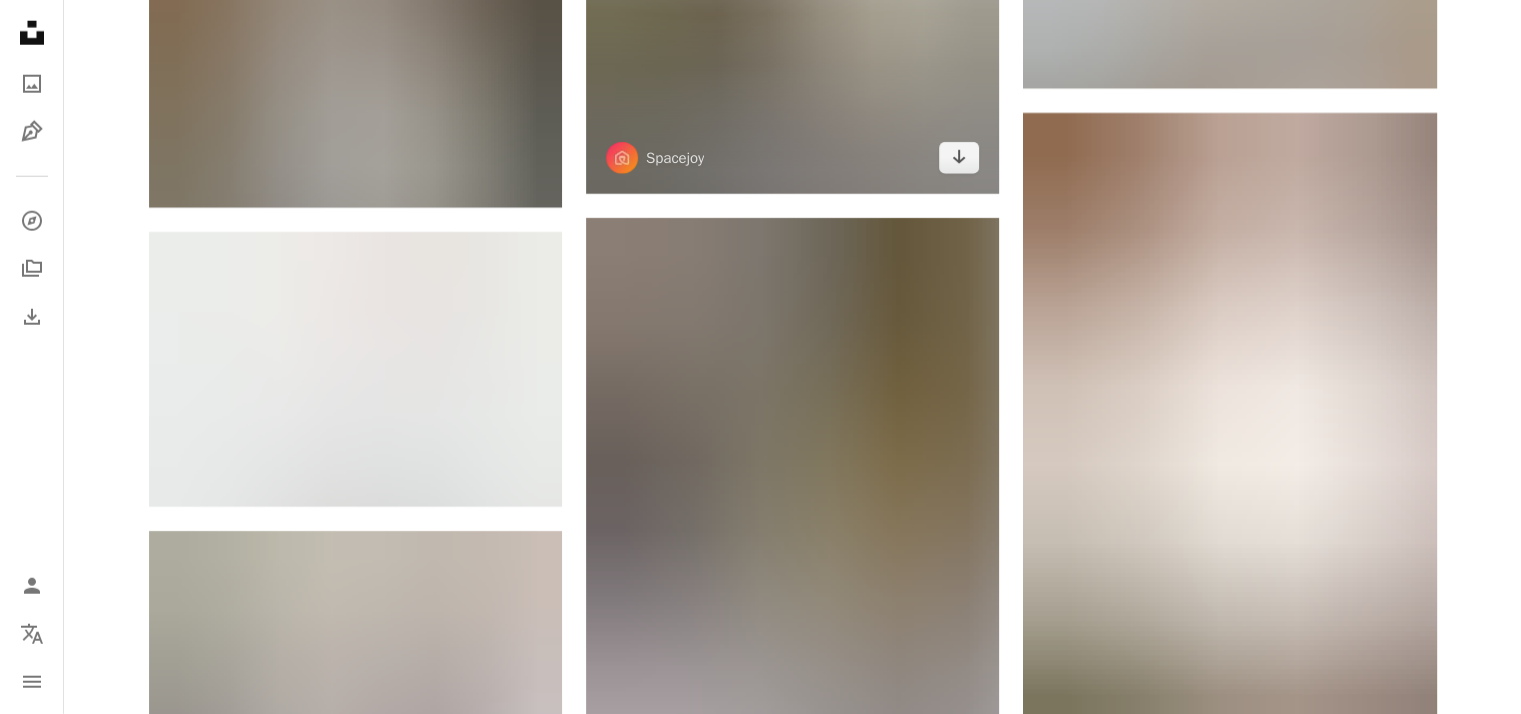 scroll, scrollTop: 12833, scrollLeft: 0, axis: vertical 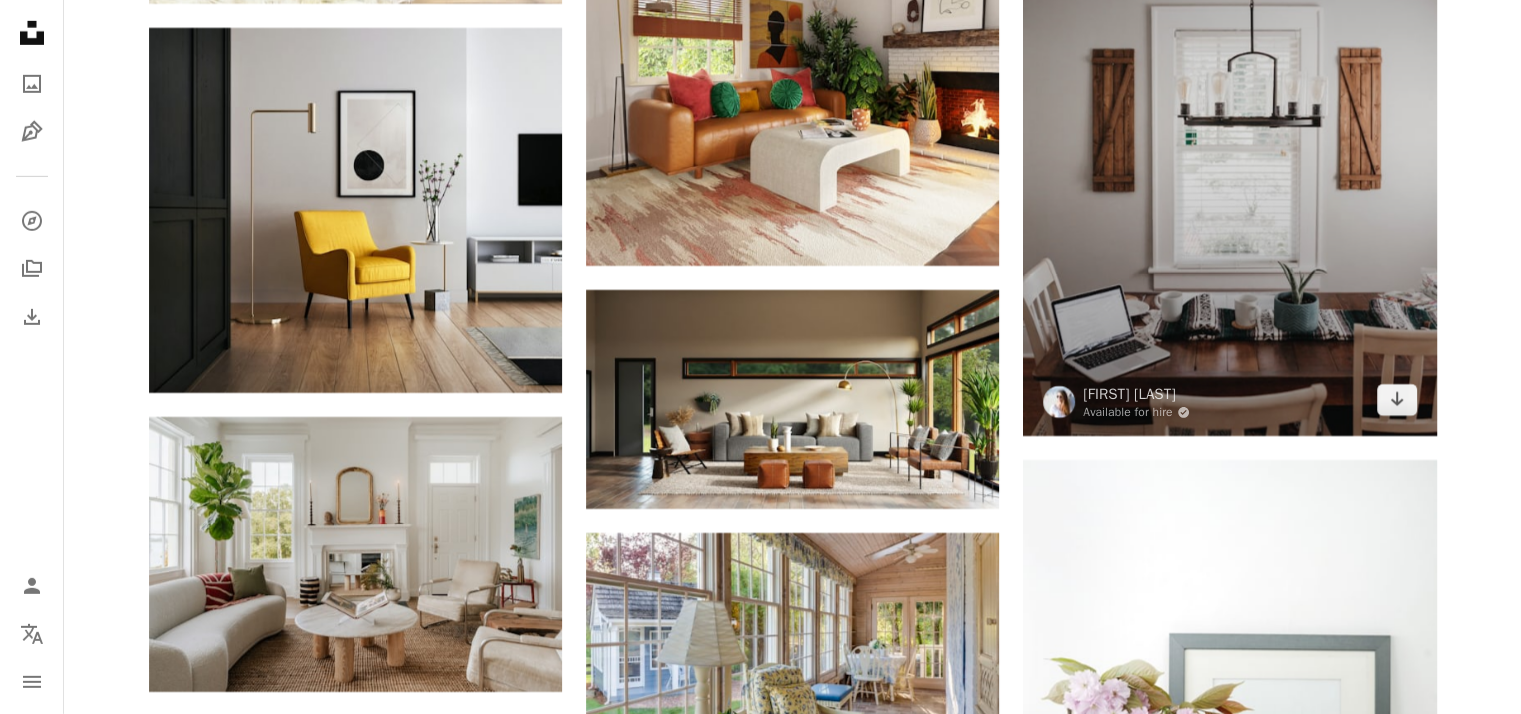 click at bounding box center [1229, 126] 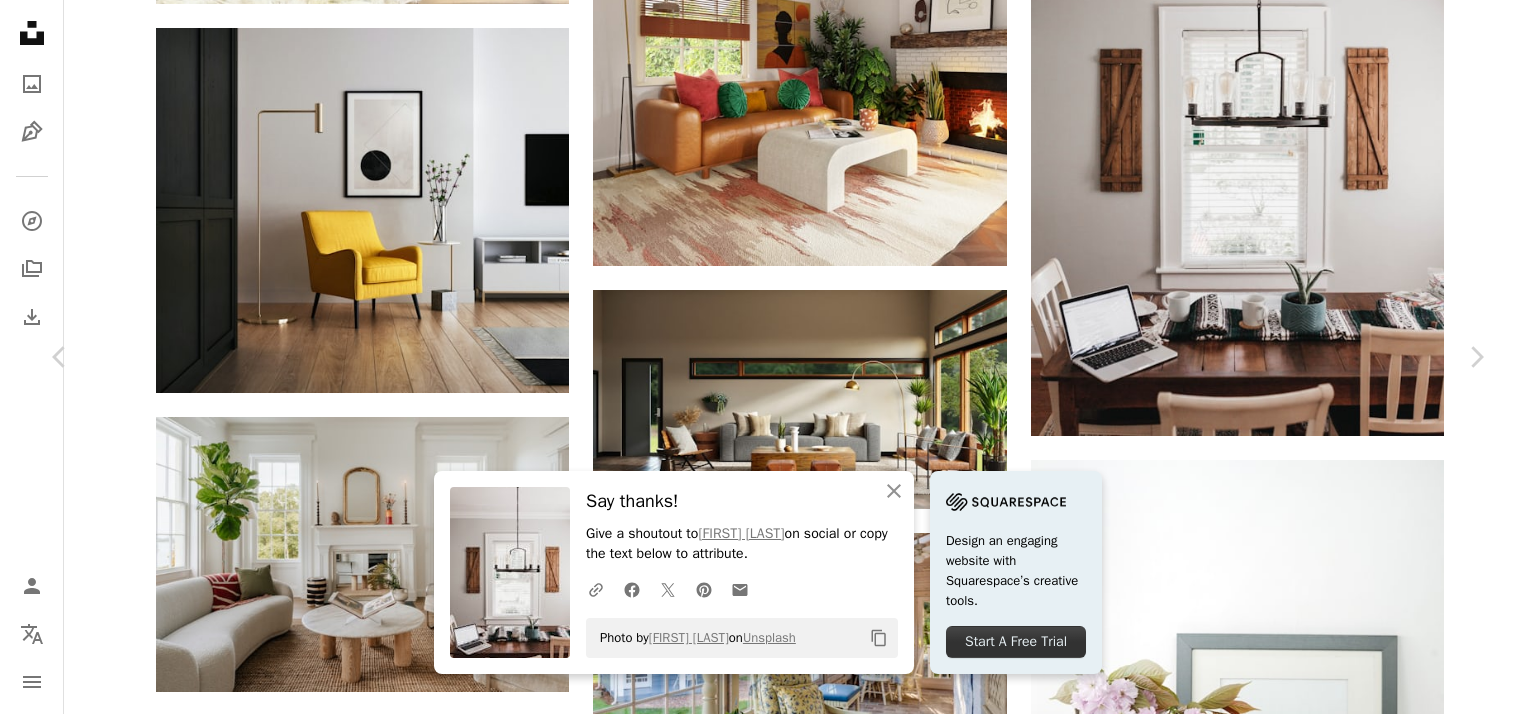 scroll, scrollTop: 791, scrollLeft: 0, axis: vertical 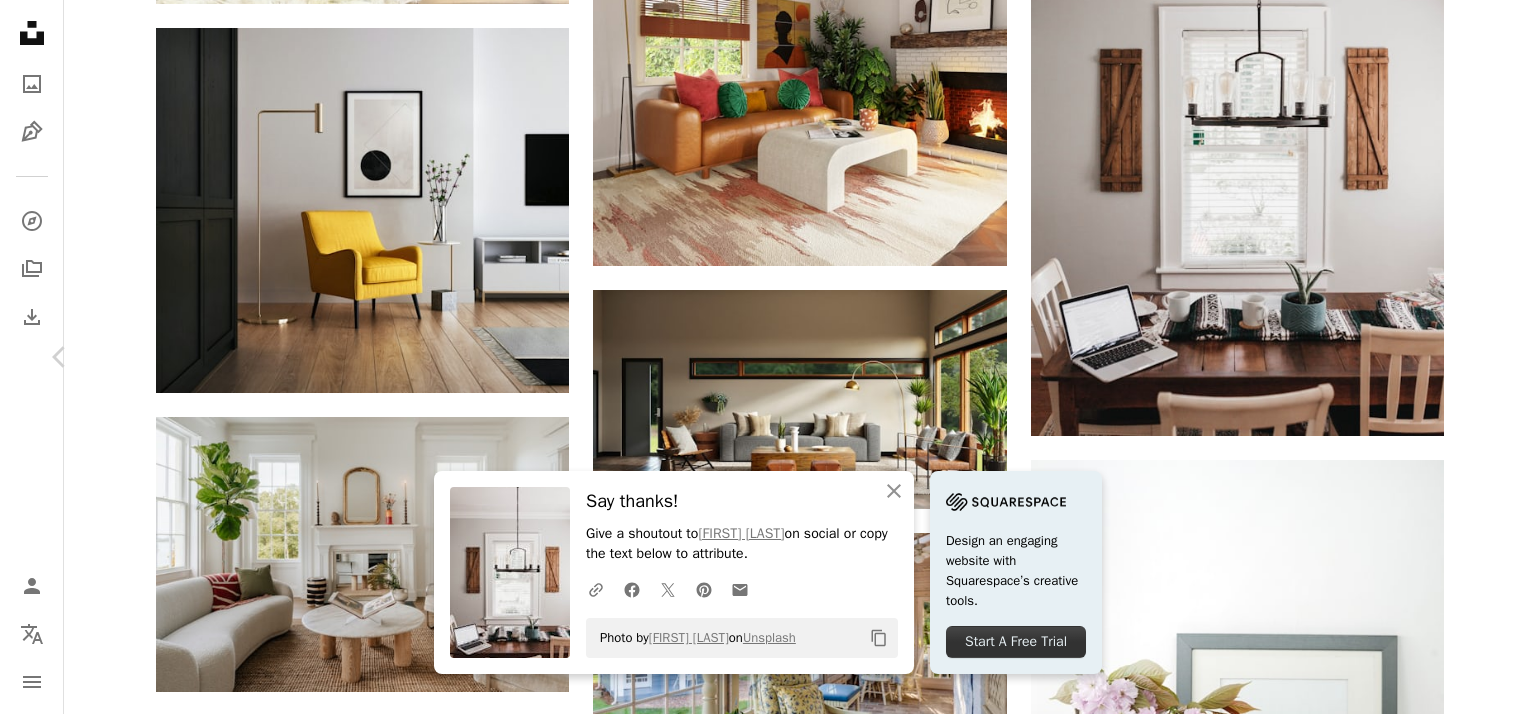 click on "Chevron right" at bounding box center (1476, 357) 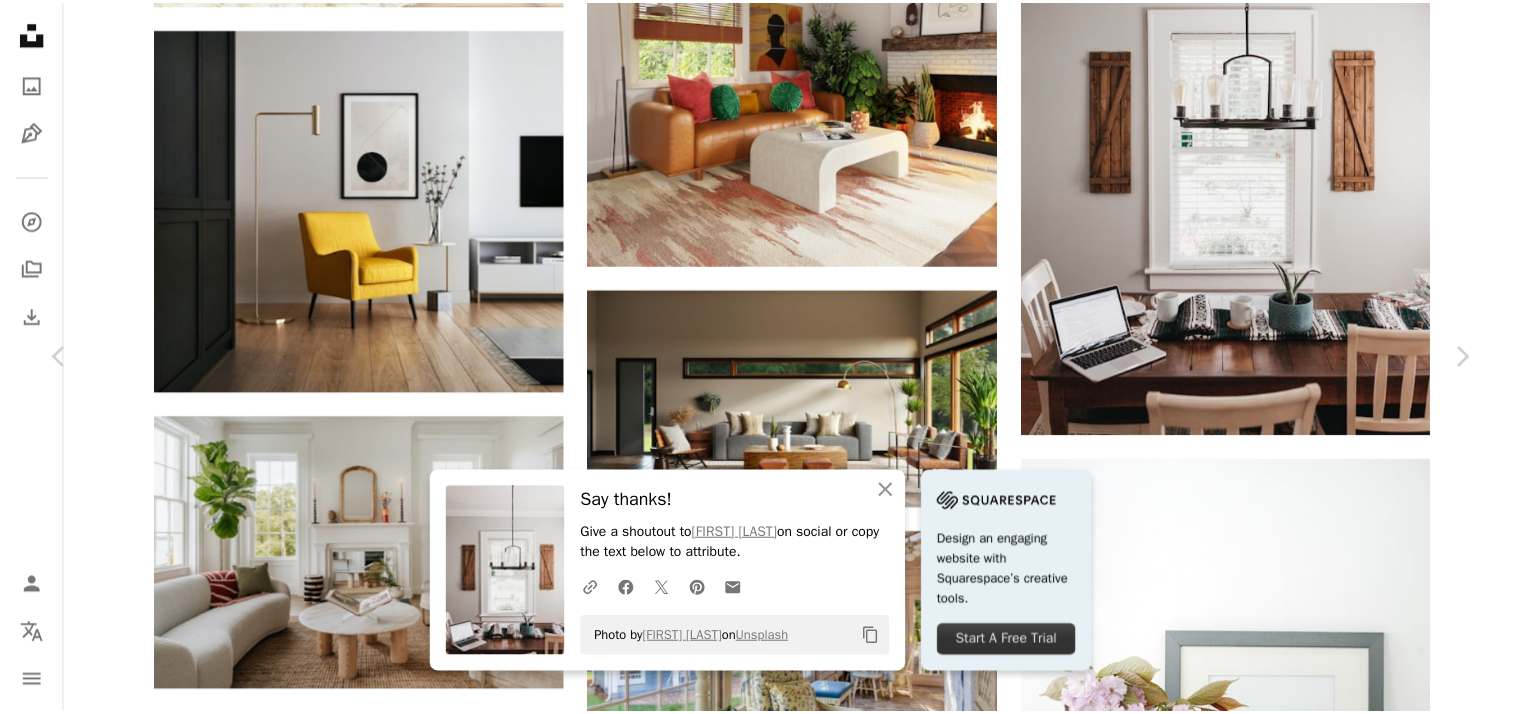 scroll, scrollTop: 0, scrollLeft: 0, axis: both 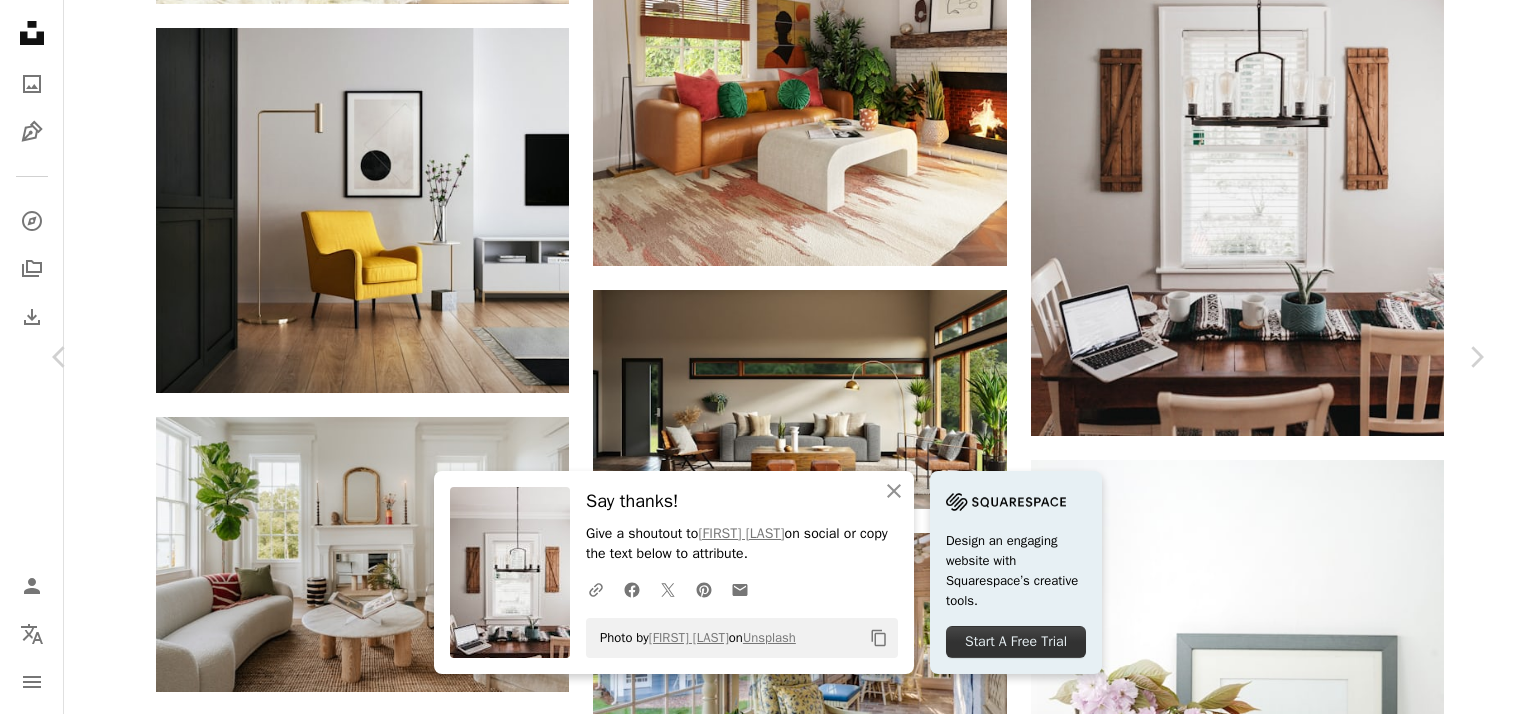 click on "**********" at bounding box center (768, -3581) 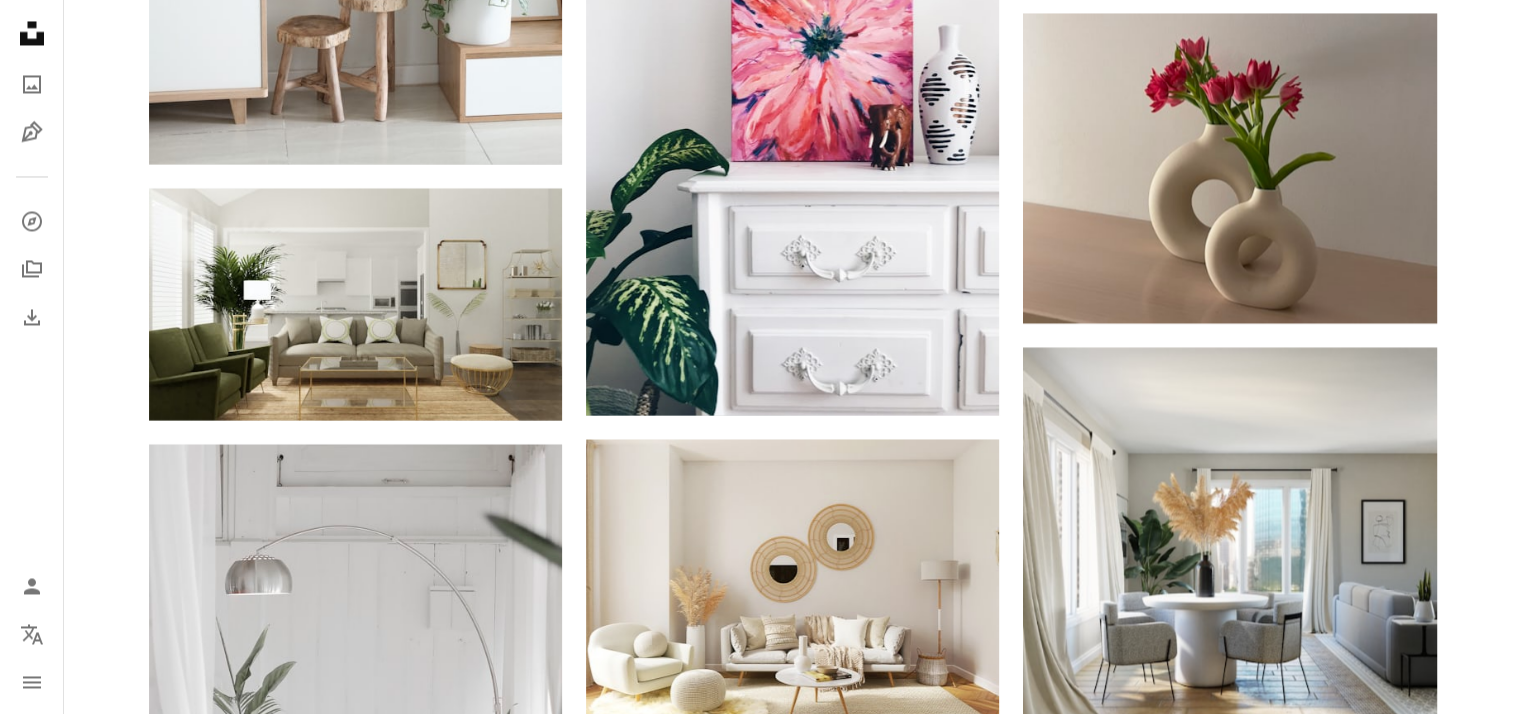 scroll, scrollTop: 11000, scrollLeft: 0, axis: vertical 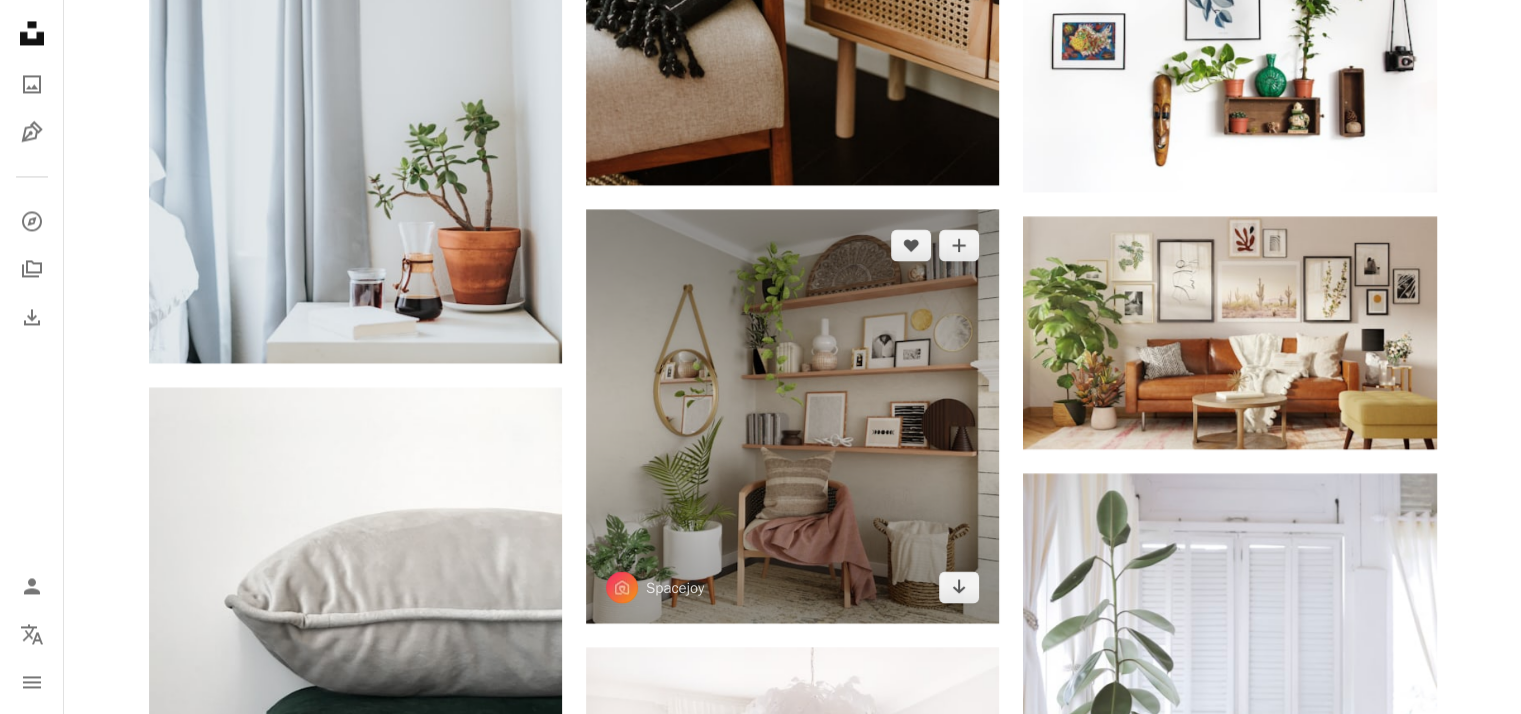 click at bounding box center [792, 415] 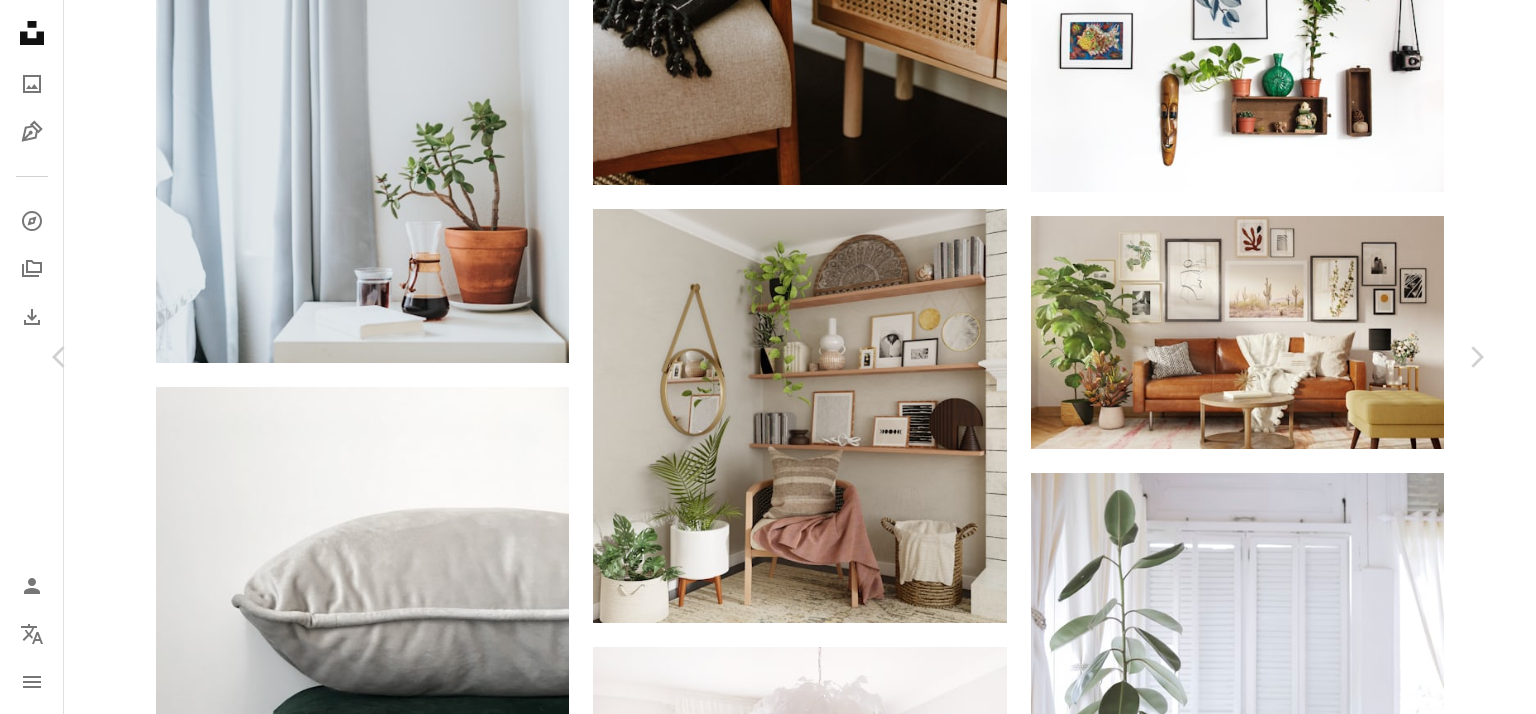 click on "Download free" at bounding box center [1287, 17552] 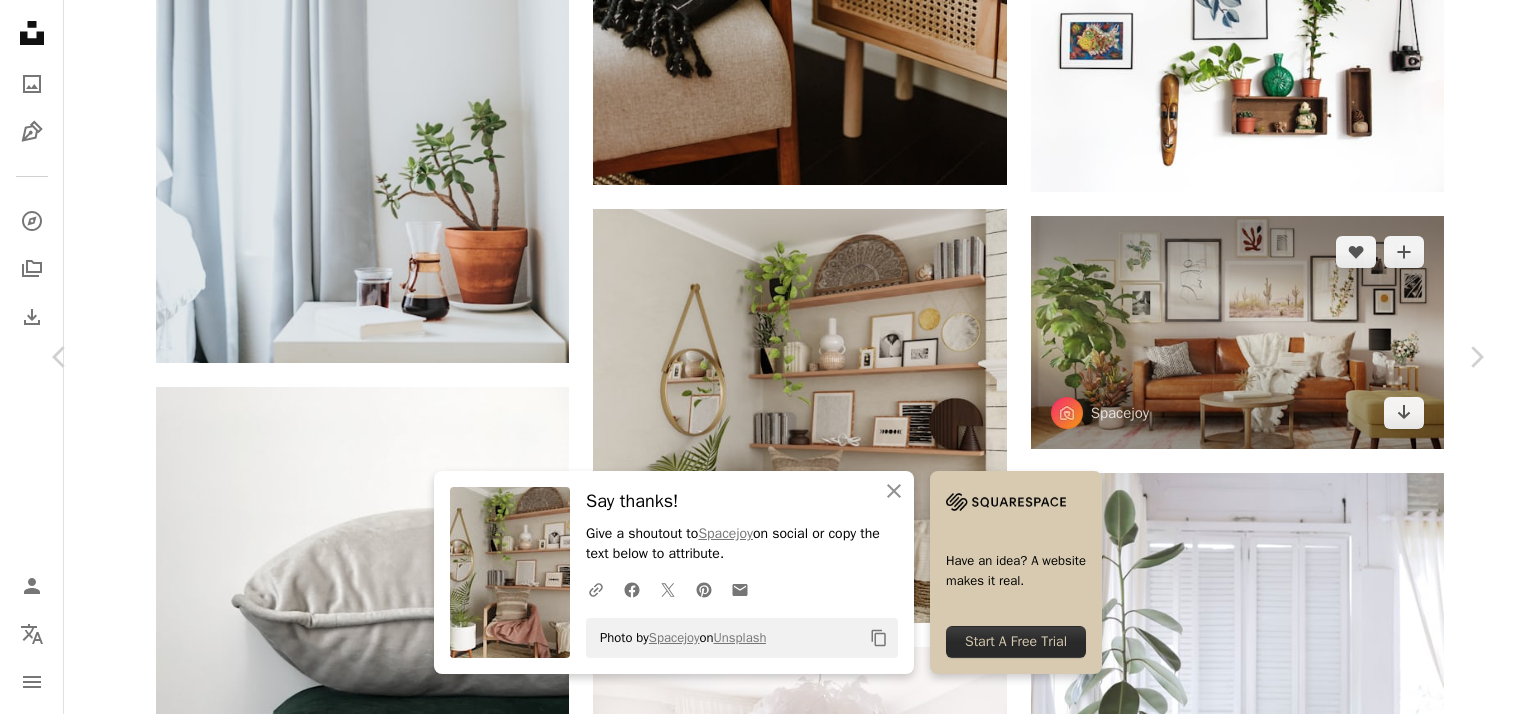 drag, startPoint x: 1479, startPoint y: 209, endPoint x: 1391, endPoint y: 333, distance: 152.05263 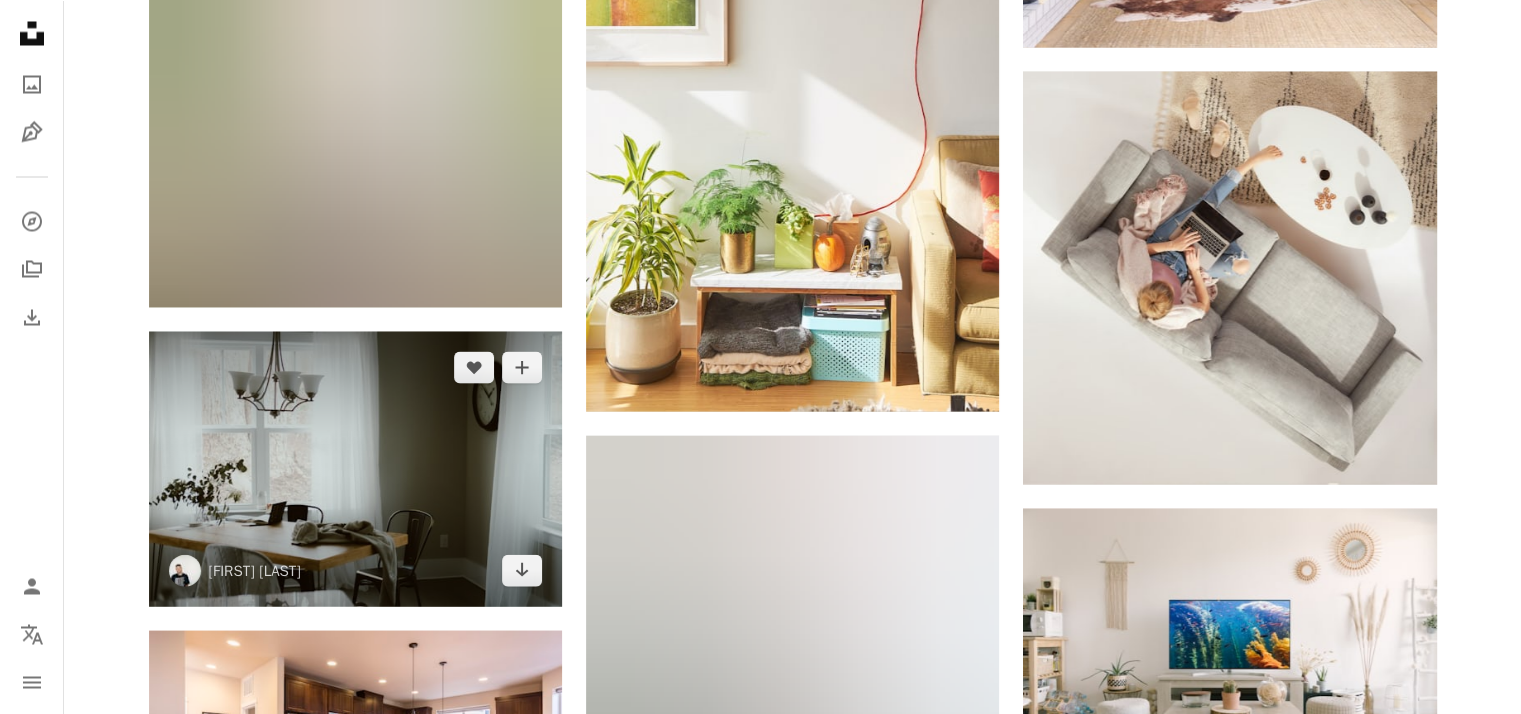 scroll, scrollTop: 34333, scrollLeft: 0, axis: vertical 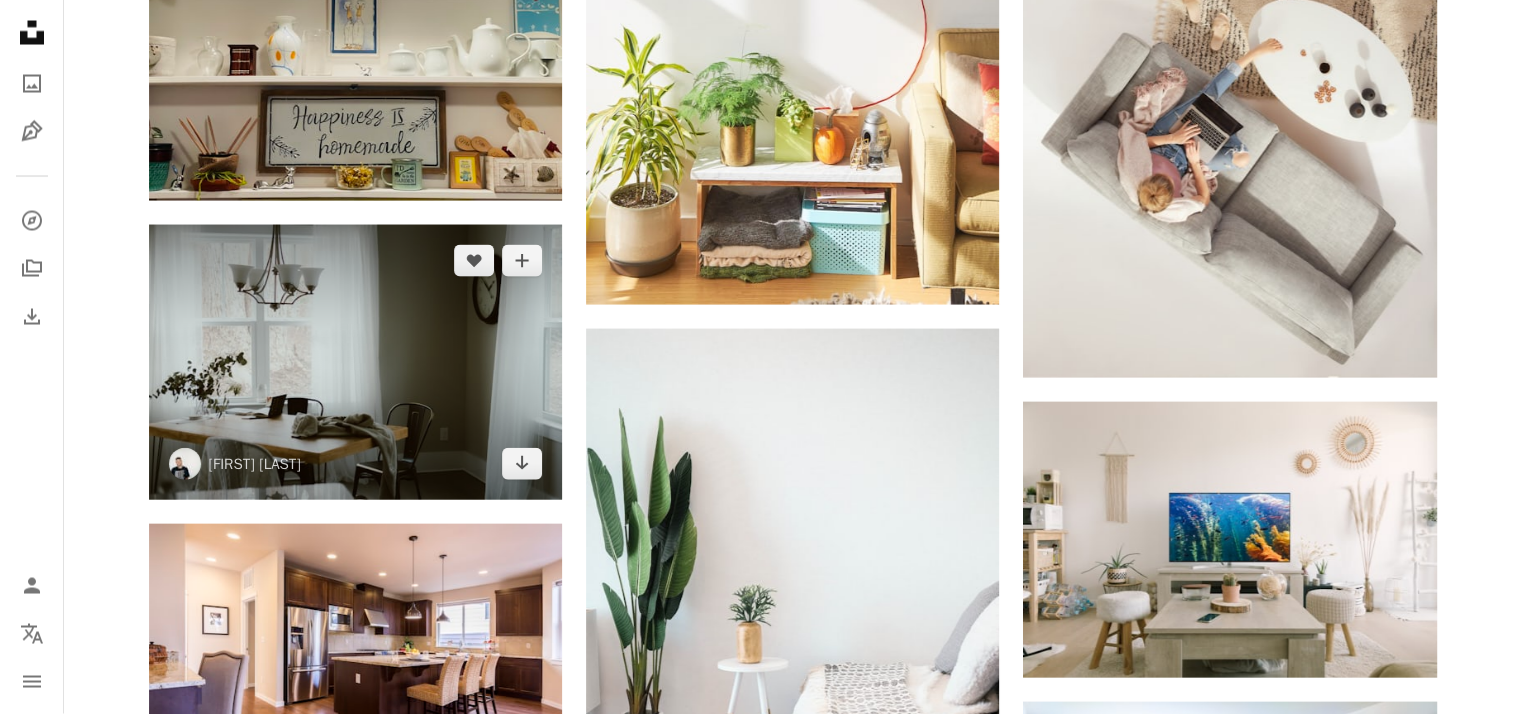 click at bounding box center [355, 362] 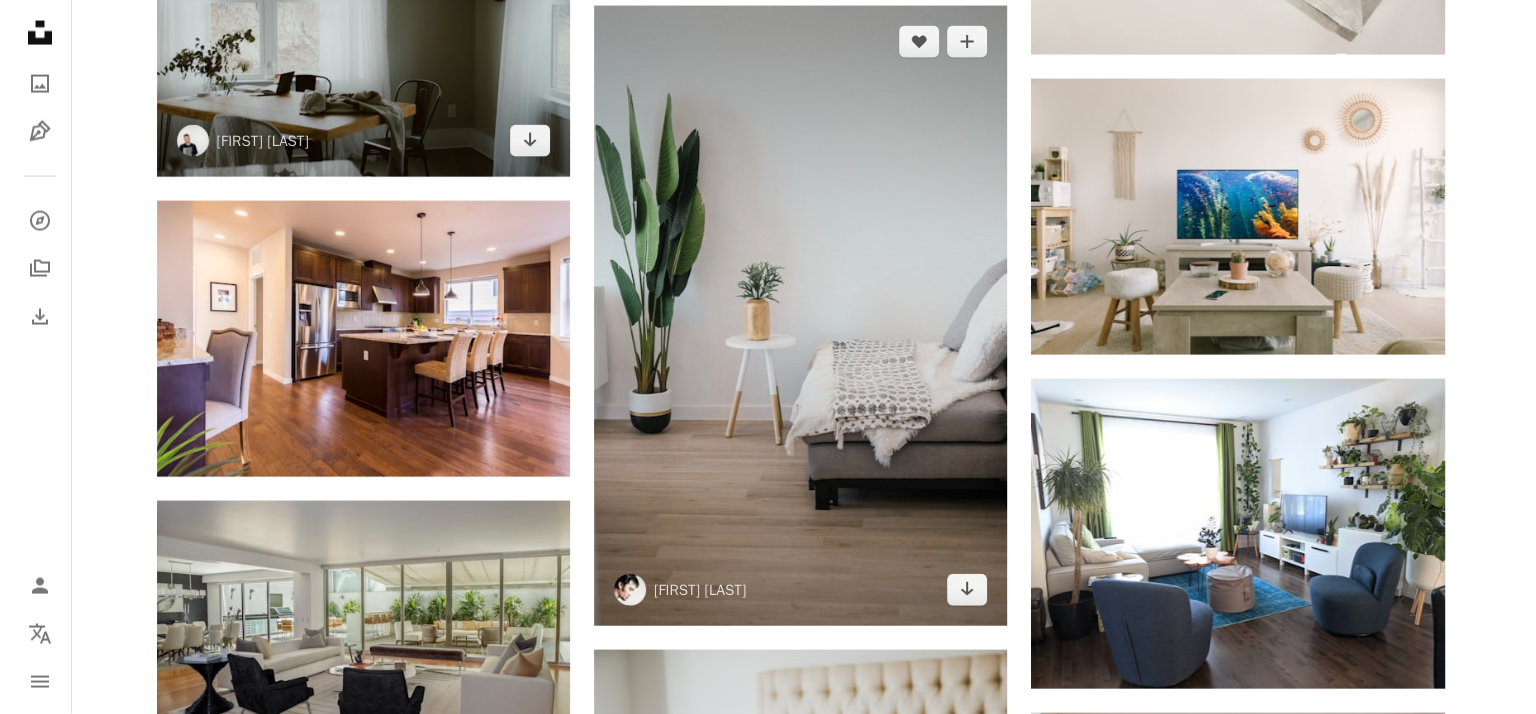 scroll, scrollTop: 34833, scrollLeft: 0, axis: vertical 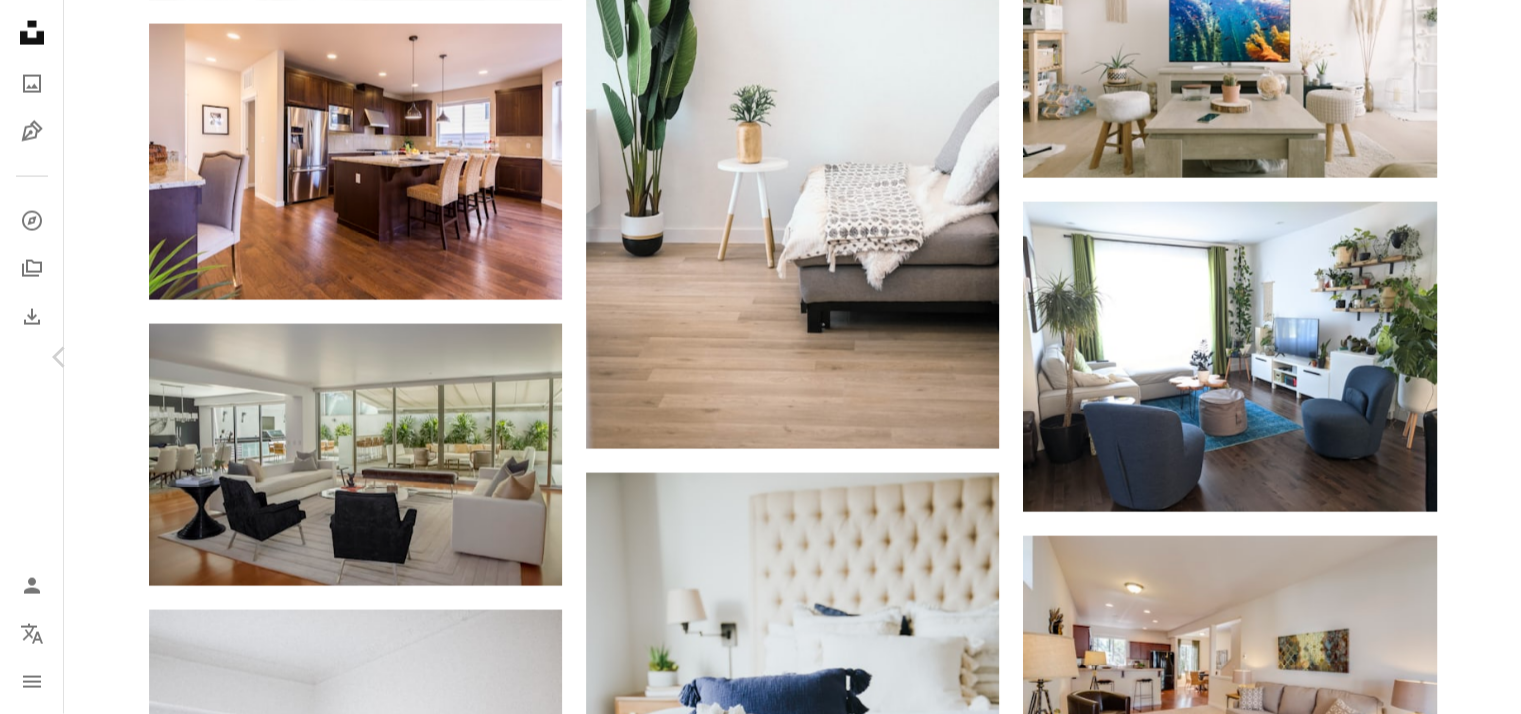 click on "Chevron right" at bounding box center [1461, 357] 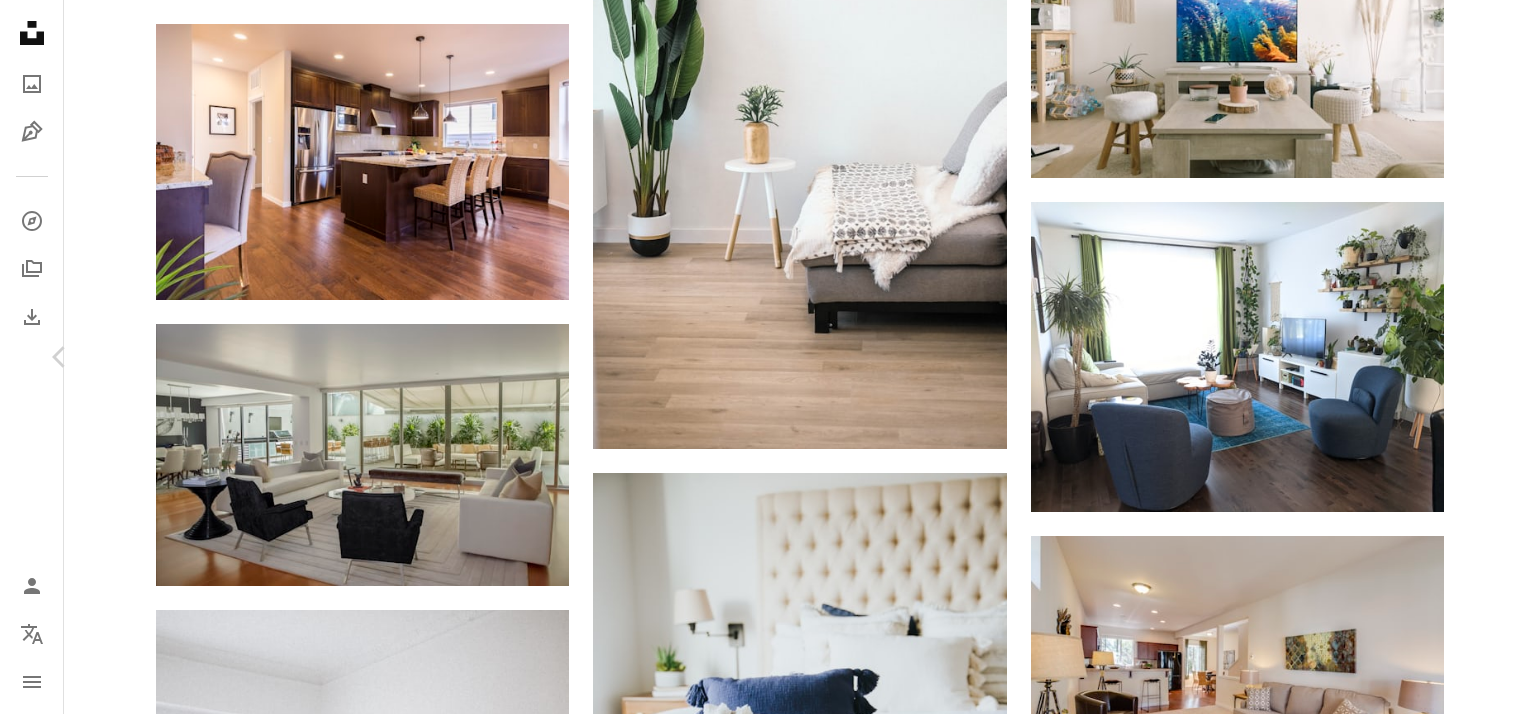 scroll, scrollTop: 0, scrollLeft: 0, axis: both 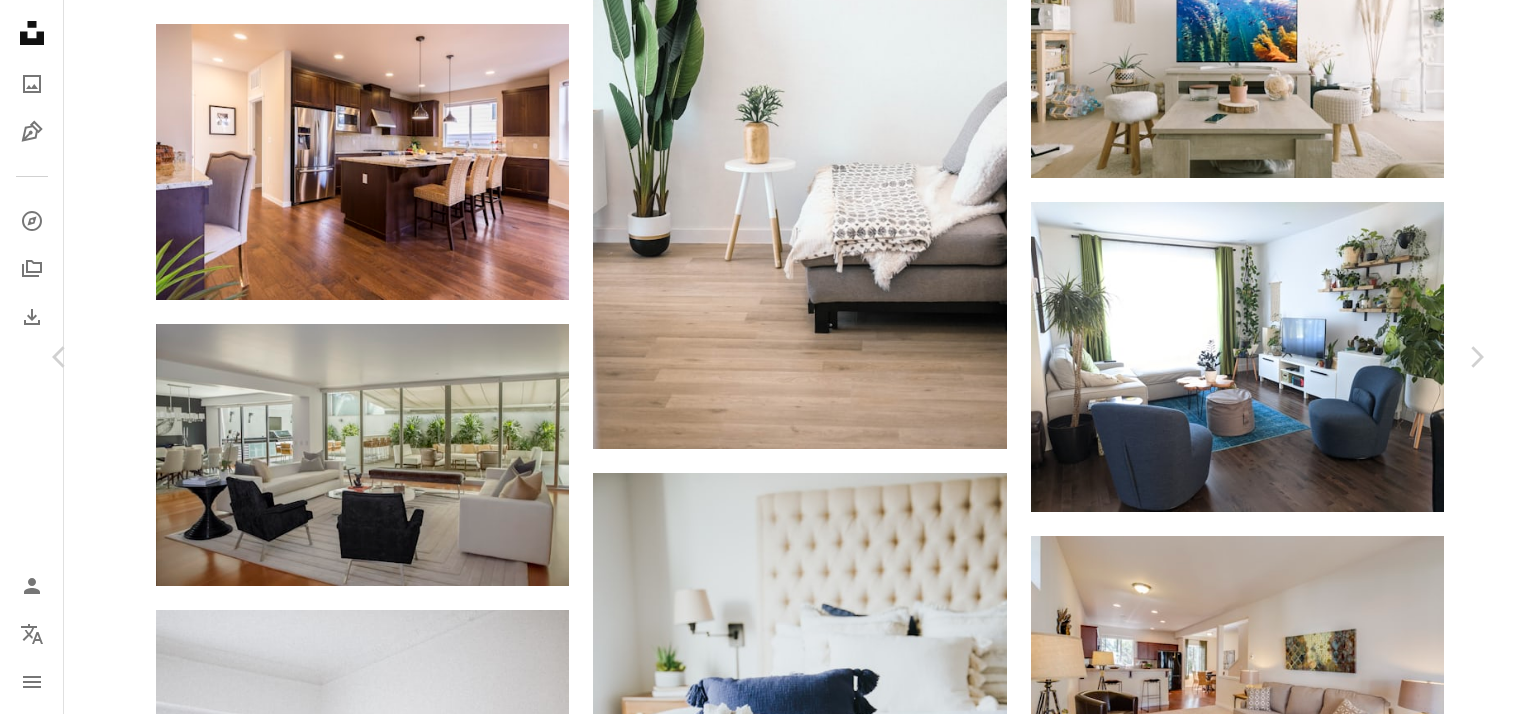 click on "A map marker [CITY], [STATE], [COUNTRY] Calendar outlined Published on [MONTH] [DAY], [YEAR] Camera FUJIFILM, X-T2 Safety Free to use under the Unsplash License house plant home light room furniture table window clock indoor chair lifestyle home decor apartment indoors living [CITY] natural light area flower Public domain images Browse premium related images on iStock | Save 20% with code UNSPLASH20 View more on iStock ↗ Related images A heart A plus sign [FIRST] [LAST] For Unsplash+ A lock A heart A plus sign [FIRST] [LAST] For Unsplash+ A lock A heart" at bounding box center [768, 5080] 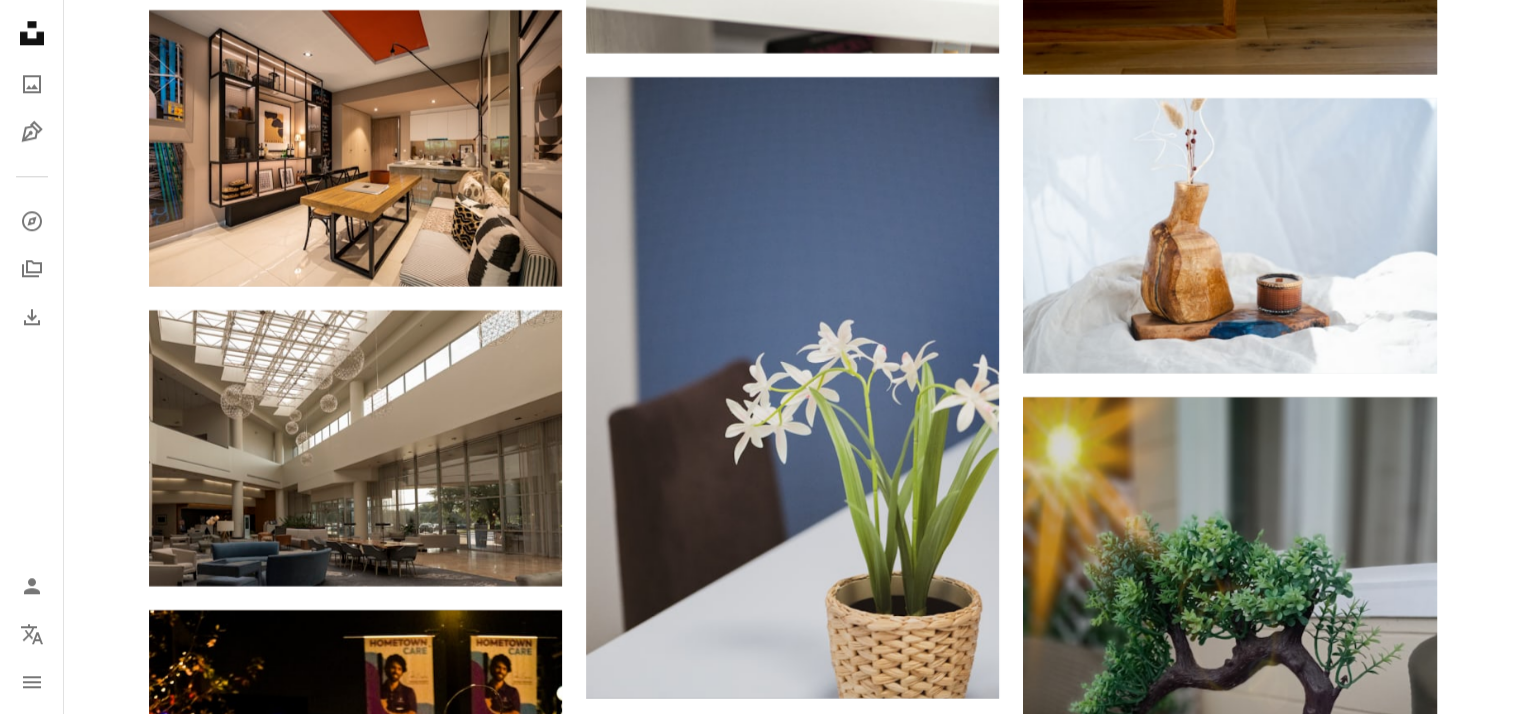 scroll, scrollTop: 40833, scrollLeft: 0, axis: vertical 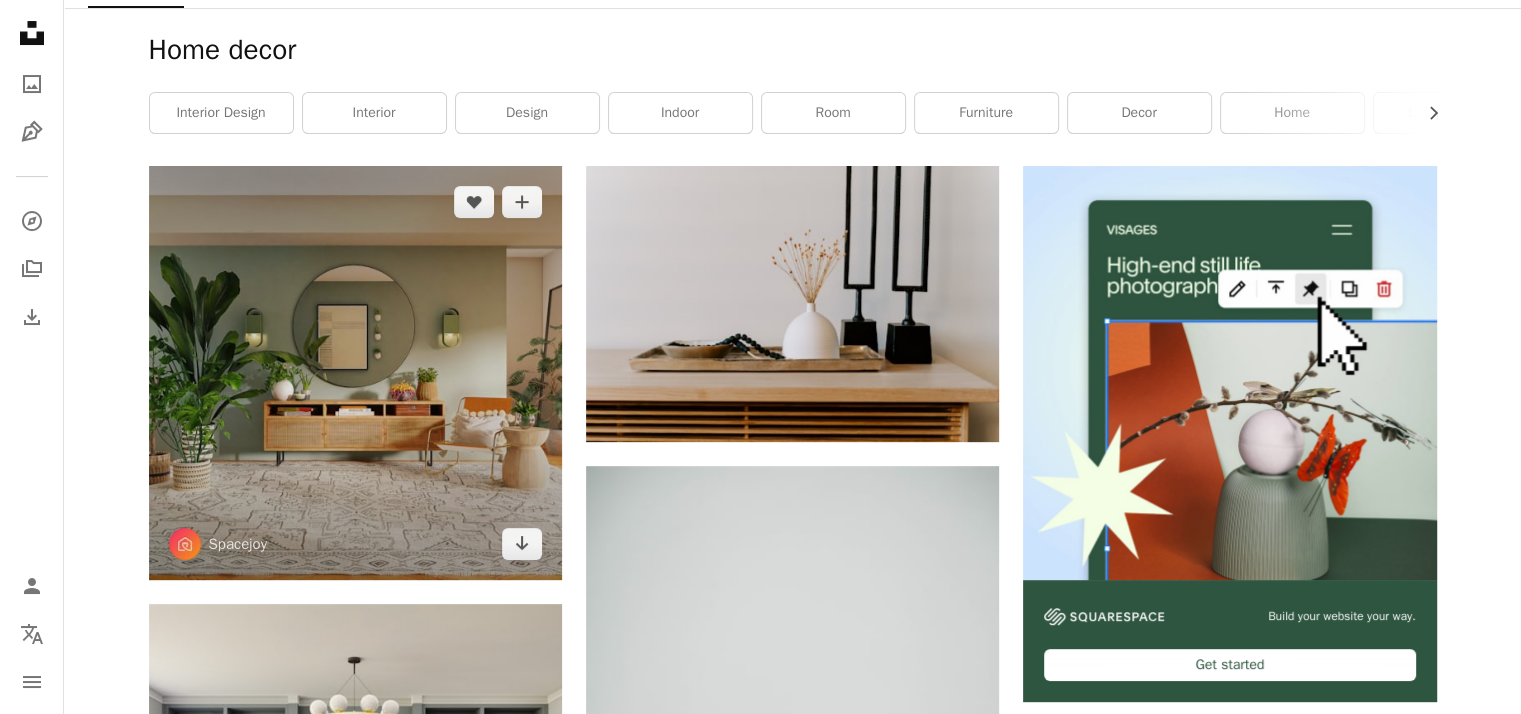 click at bounding box center [355, 372] 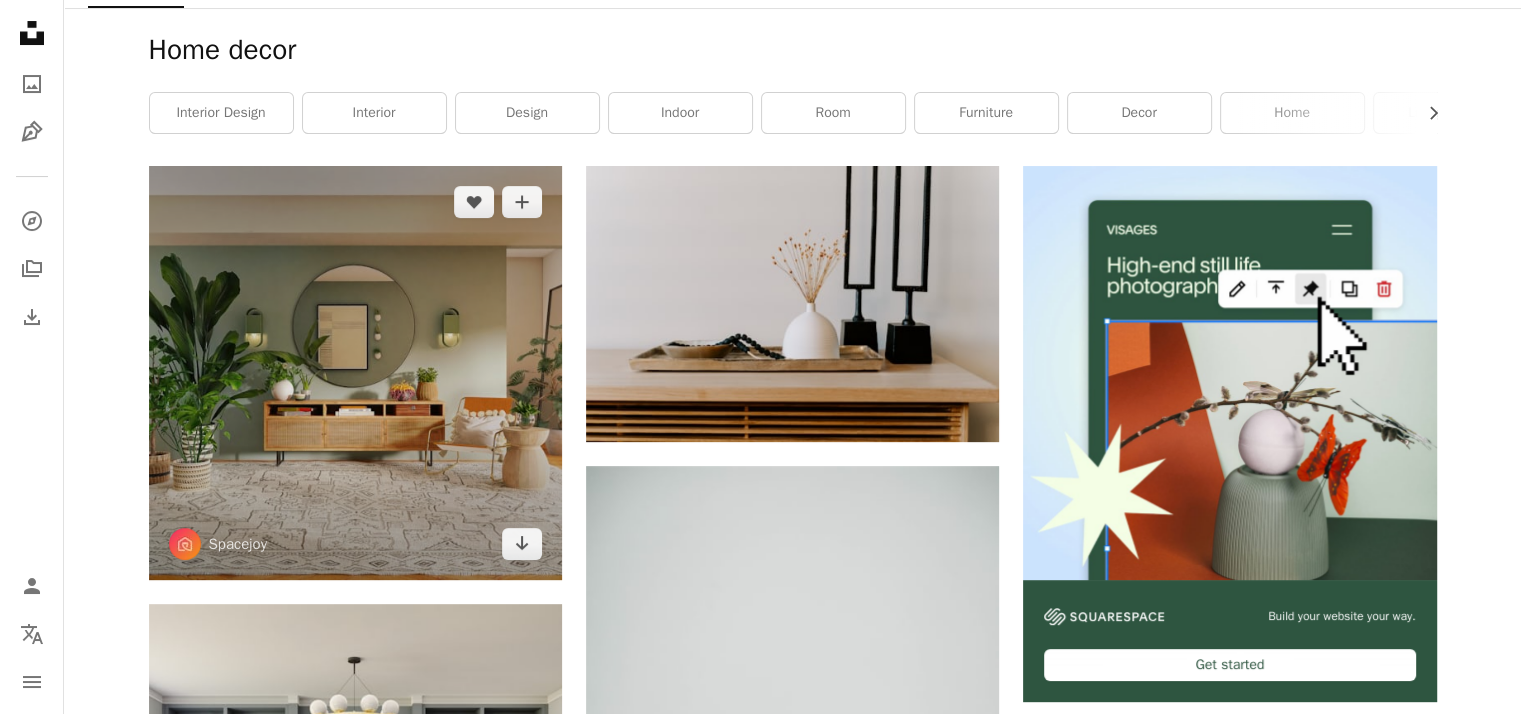 click at bounding box center [355, 372] 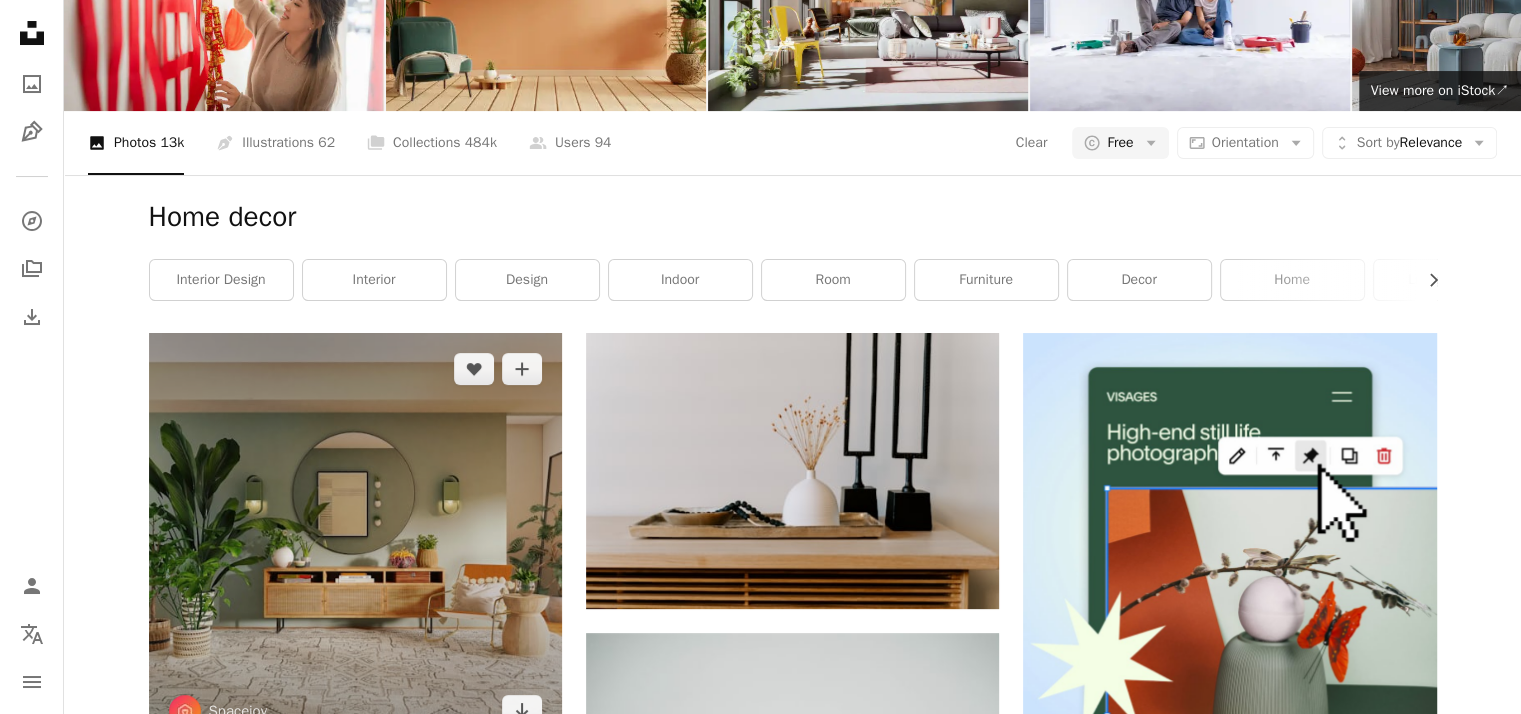 scroll, scrollTop: 333, scrollLeft: 0, axis: vertical 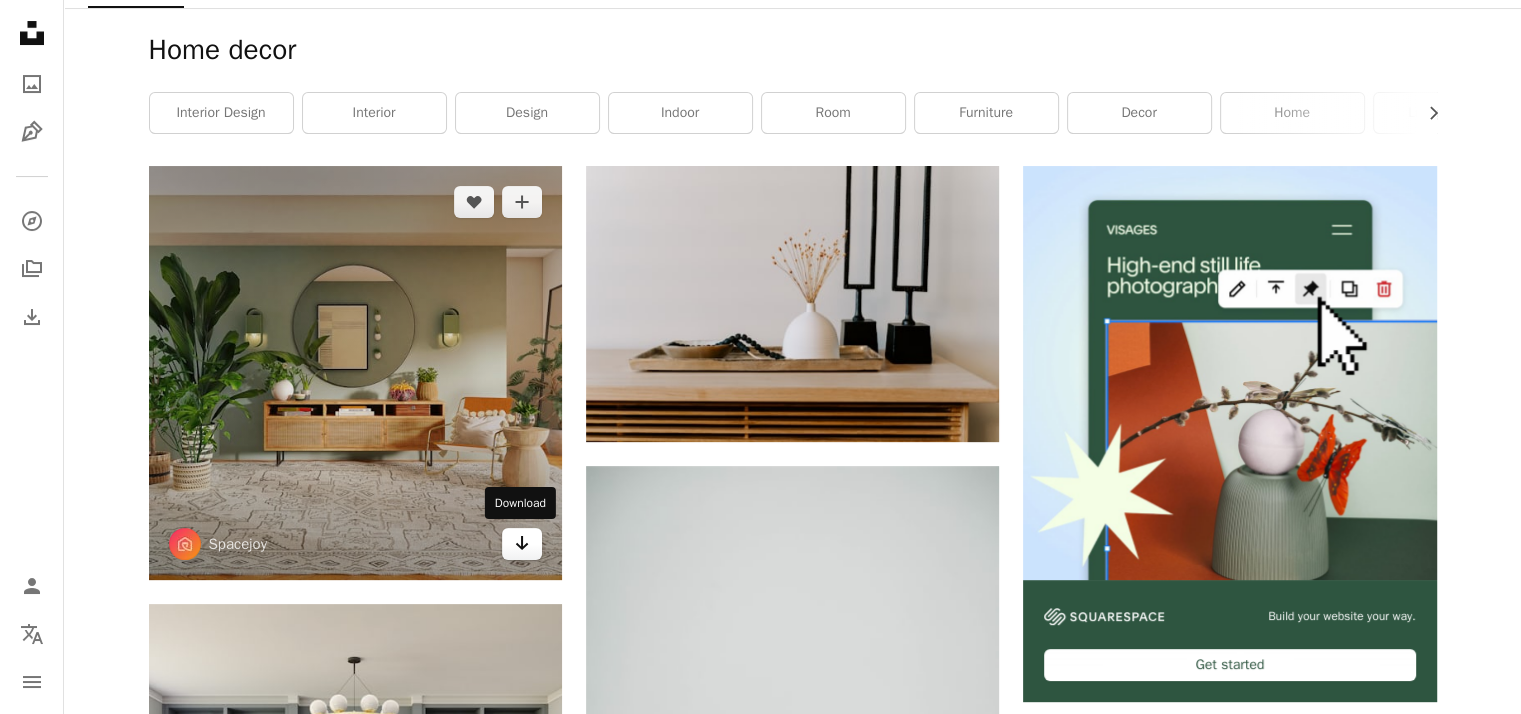 click on "Arrow pointing down" 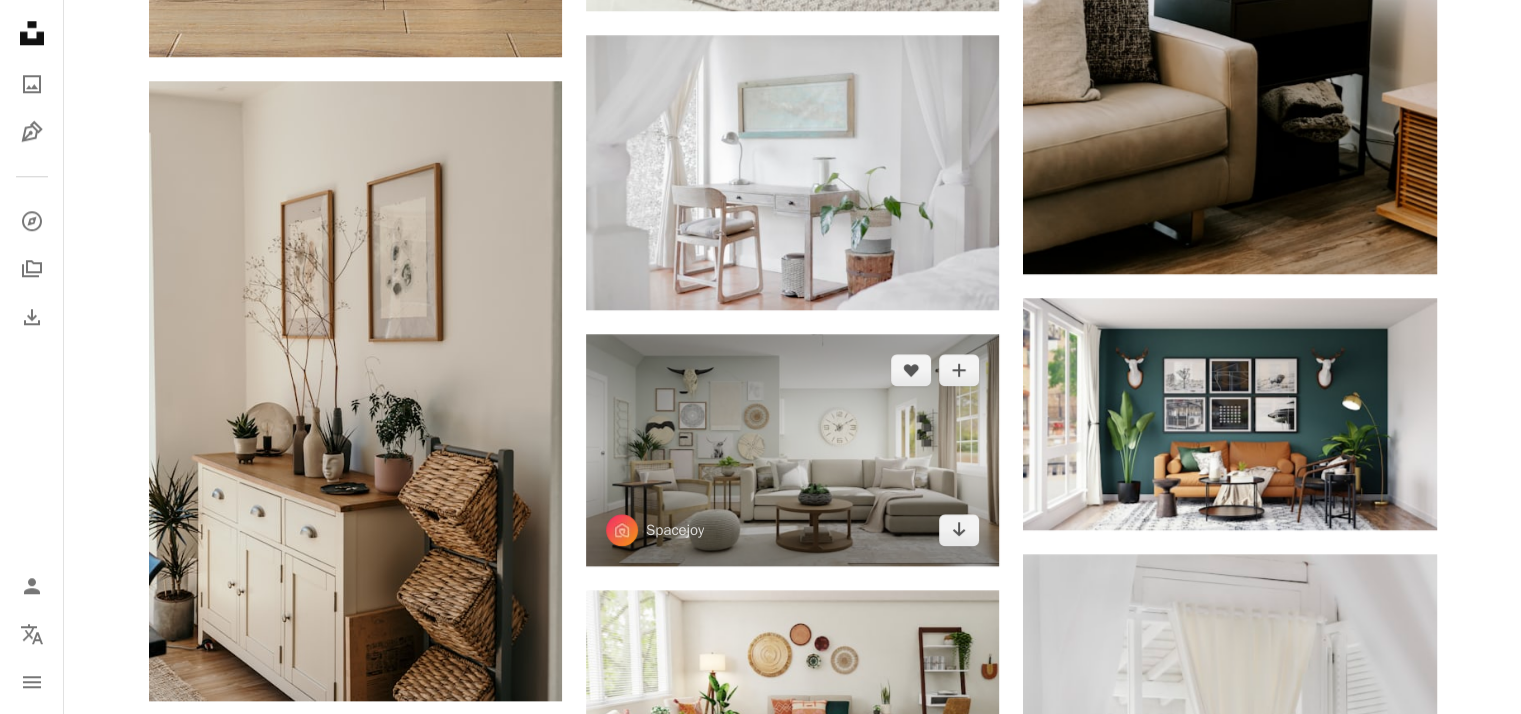 scroll, scrollTop: 2166, scrollLeft: 0, axis: vertical 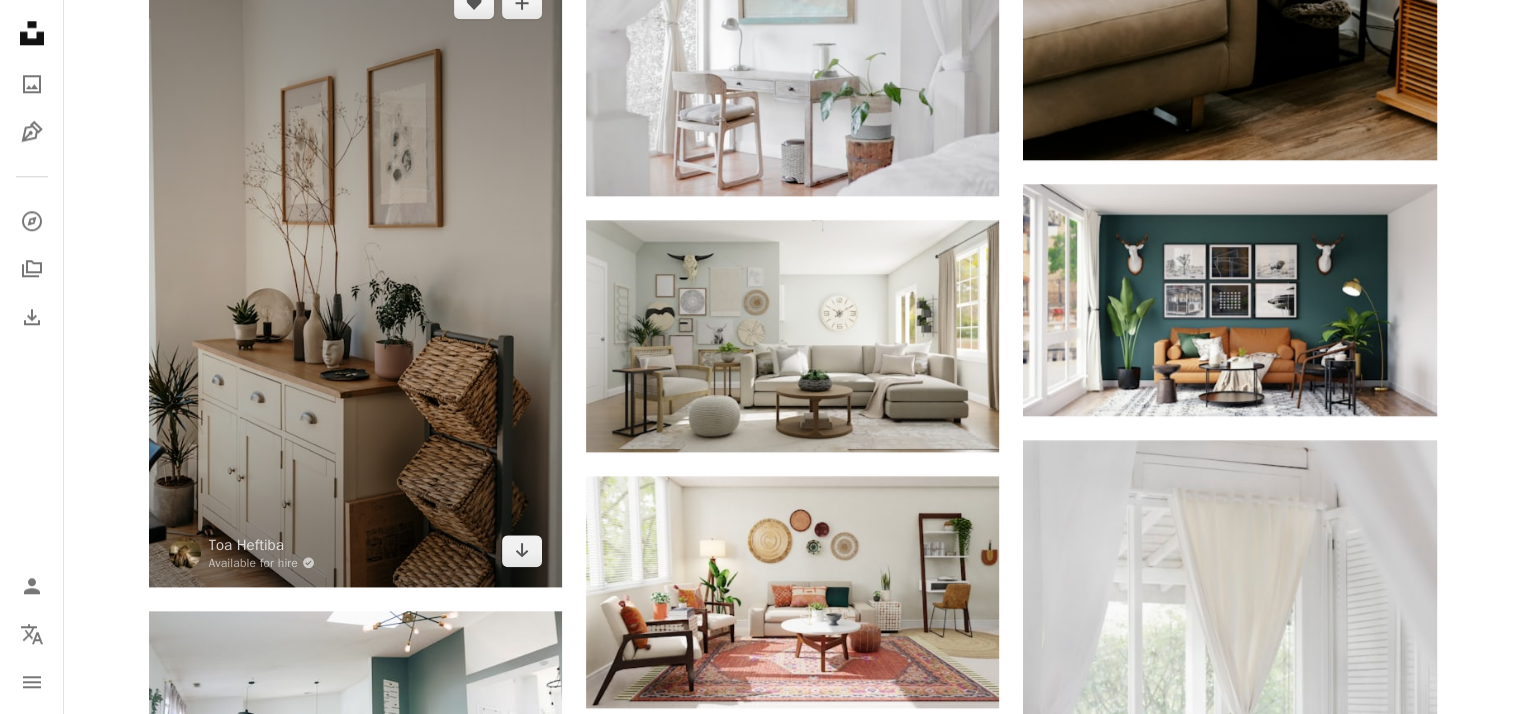 click at bounding box center (355, 277) 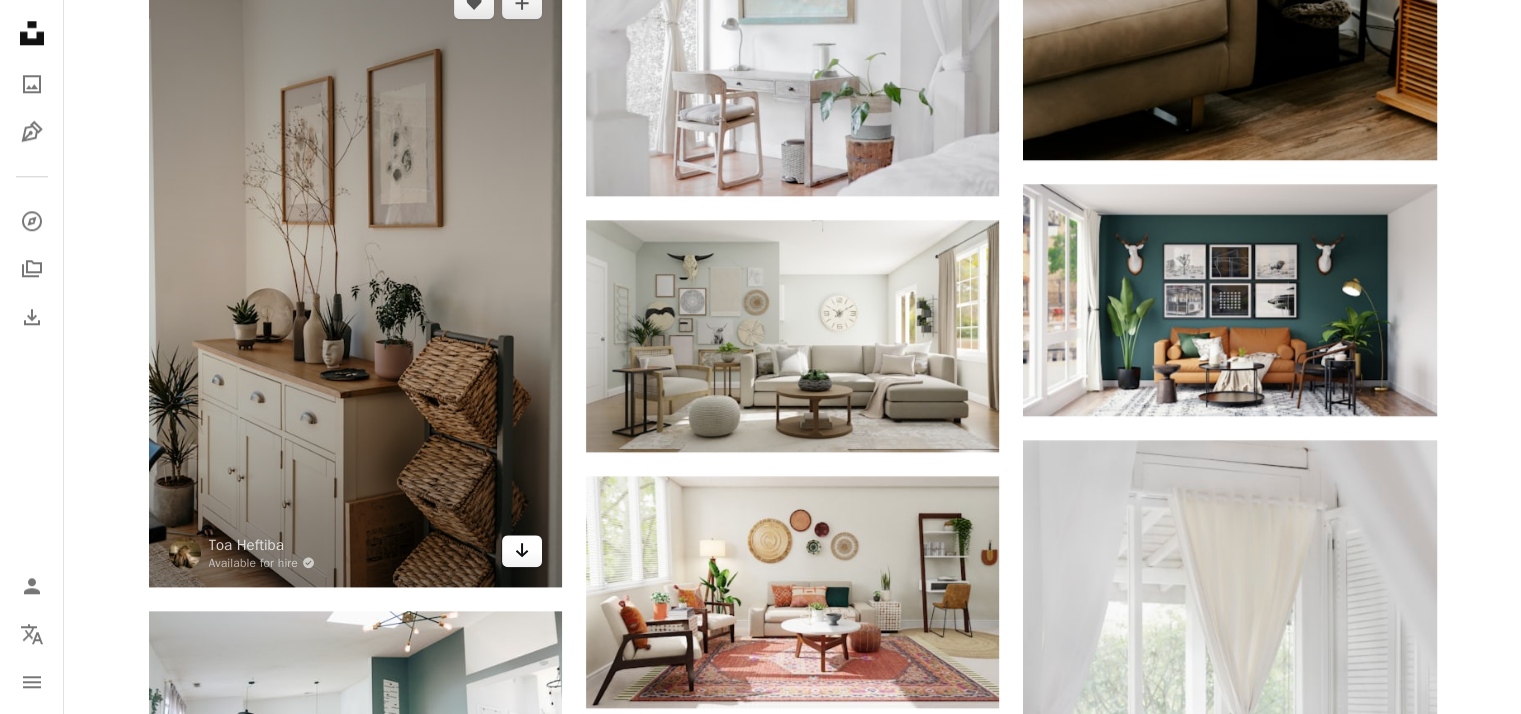 click on "Arrow pointing down" 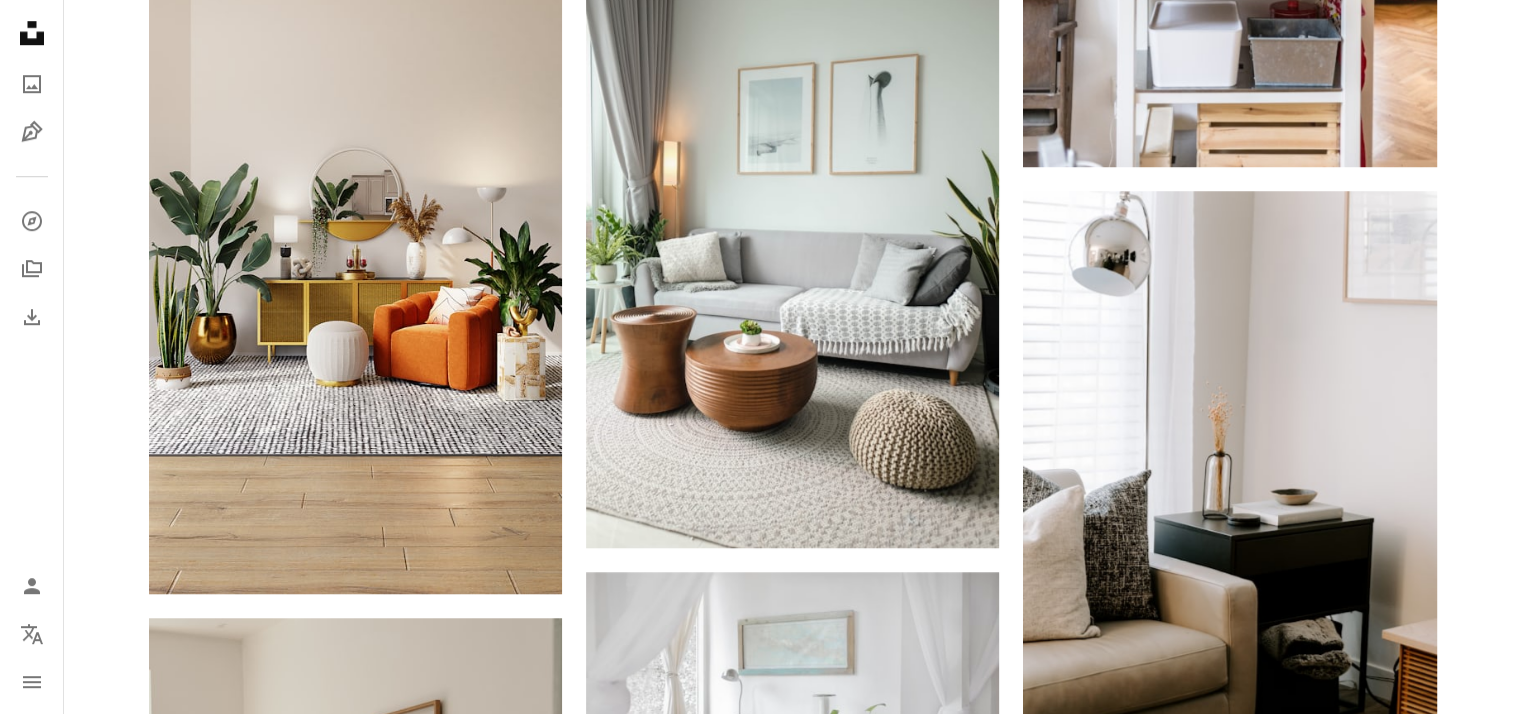 scroll, scrollTop: 1500, scrollLeft: 0, axis: vertical 